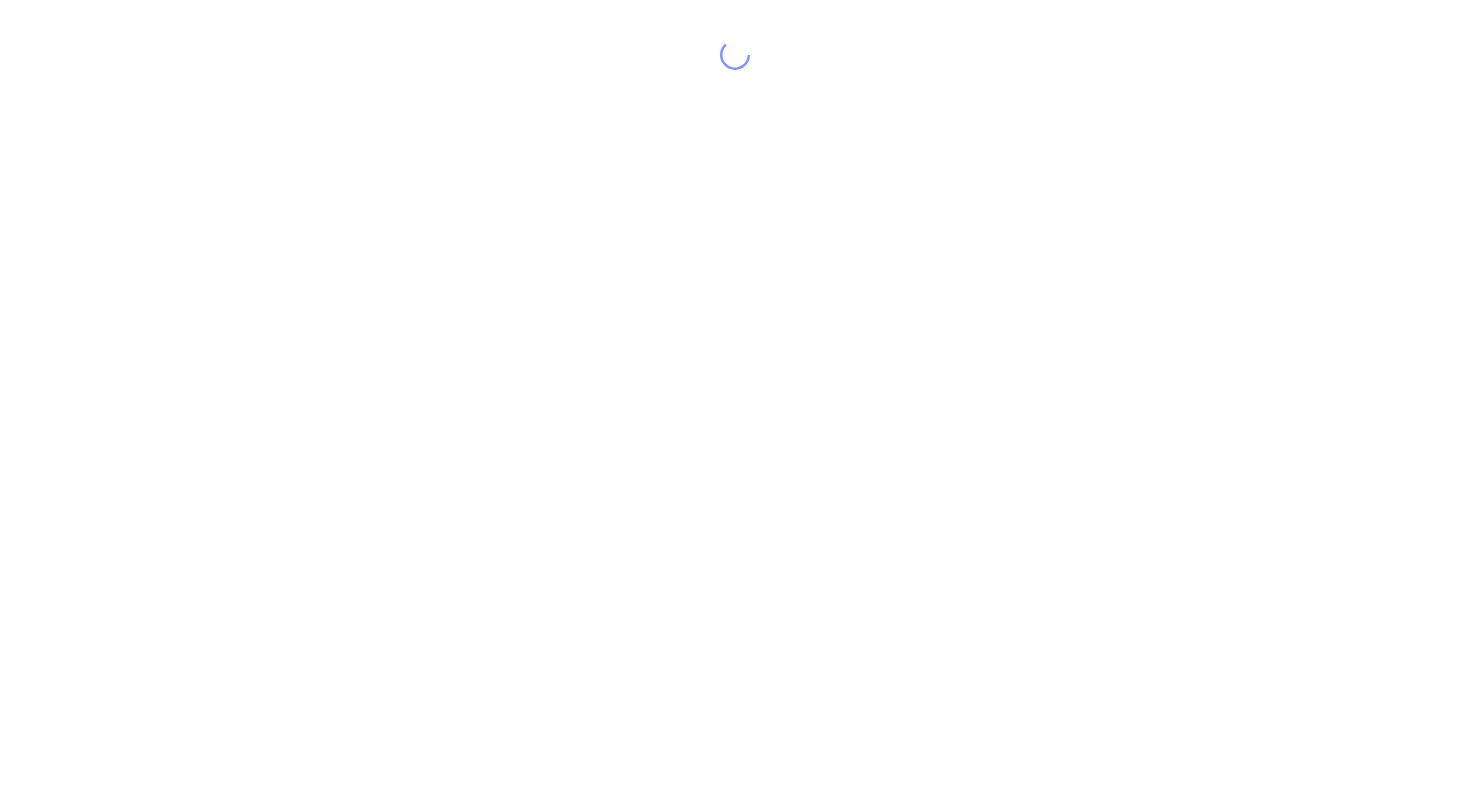 scroll, scrollTop: 0, scrollLeft: 0, axis: both 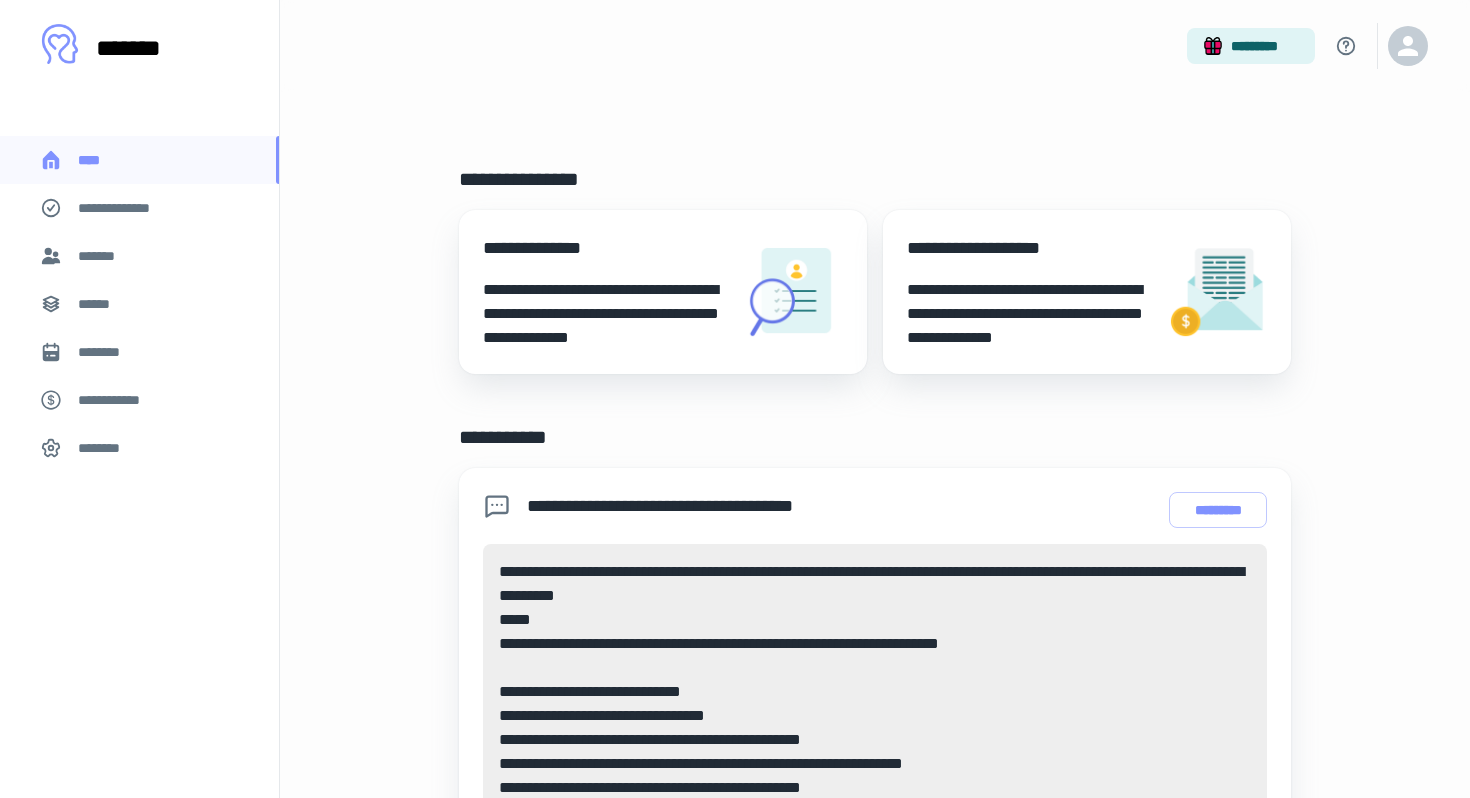 click on "********" at bounding box center [107, 352] 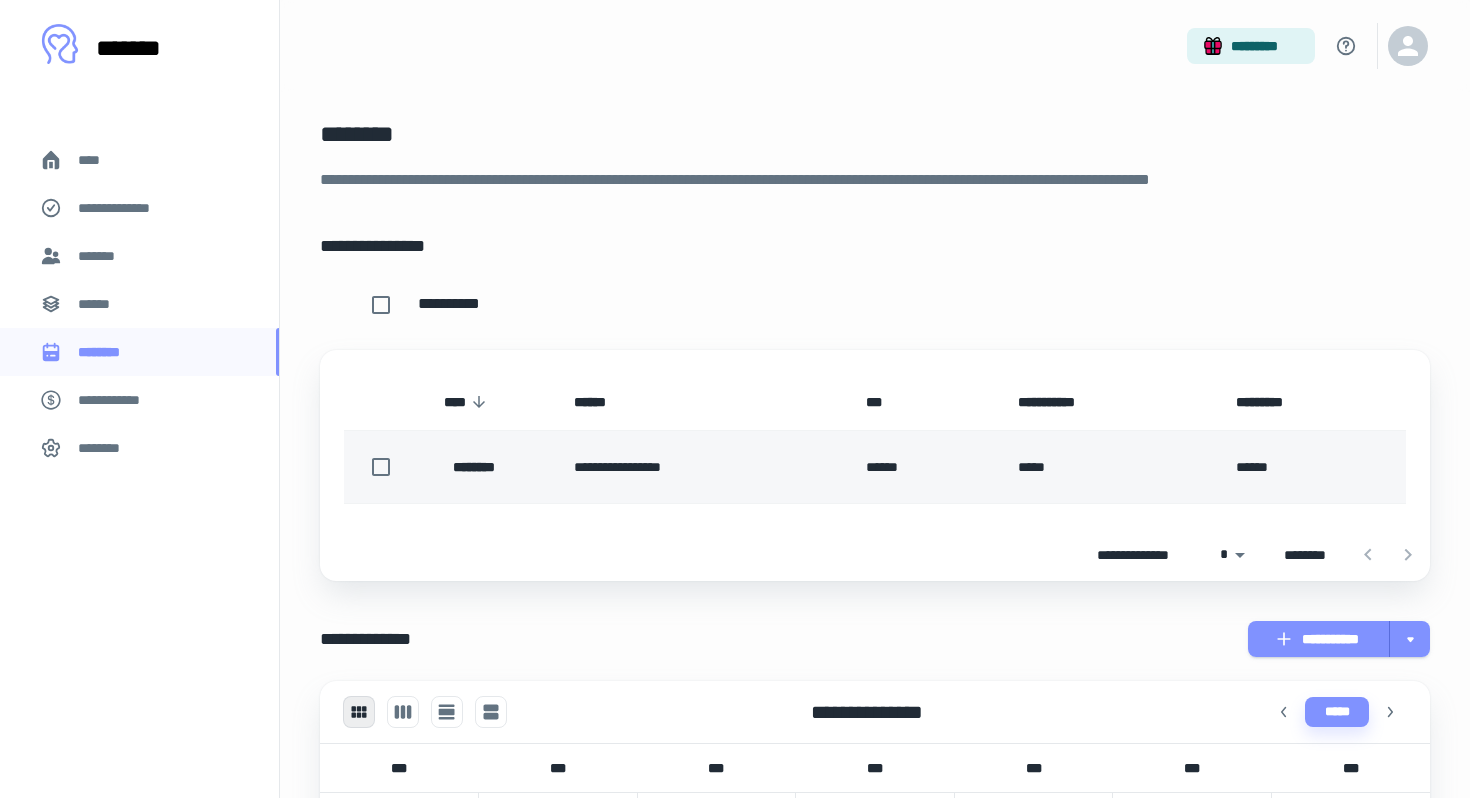 click on "********" at bounding box center [484, 467] 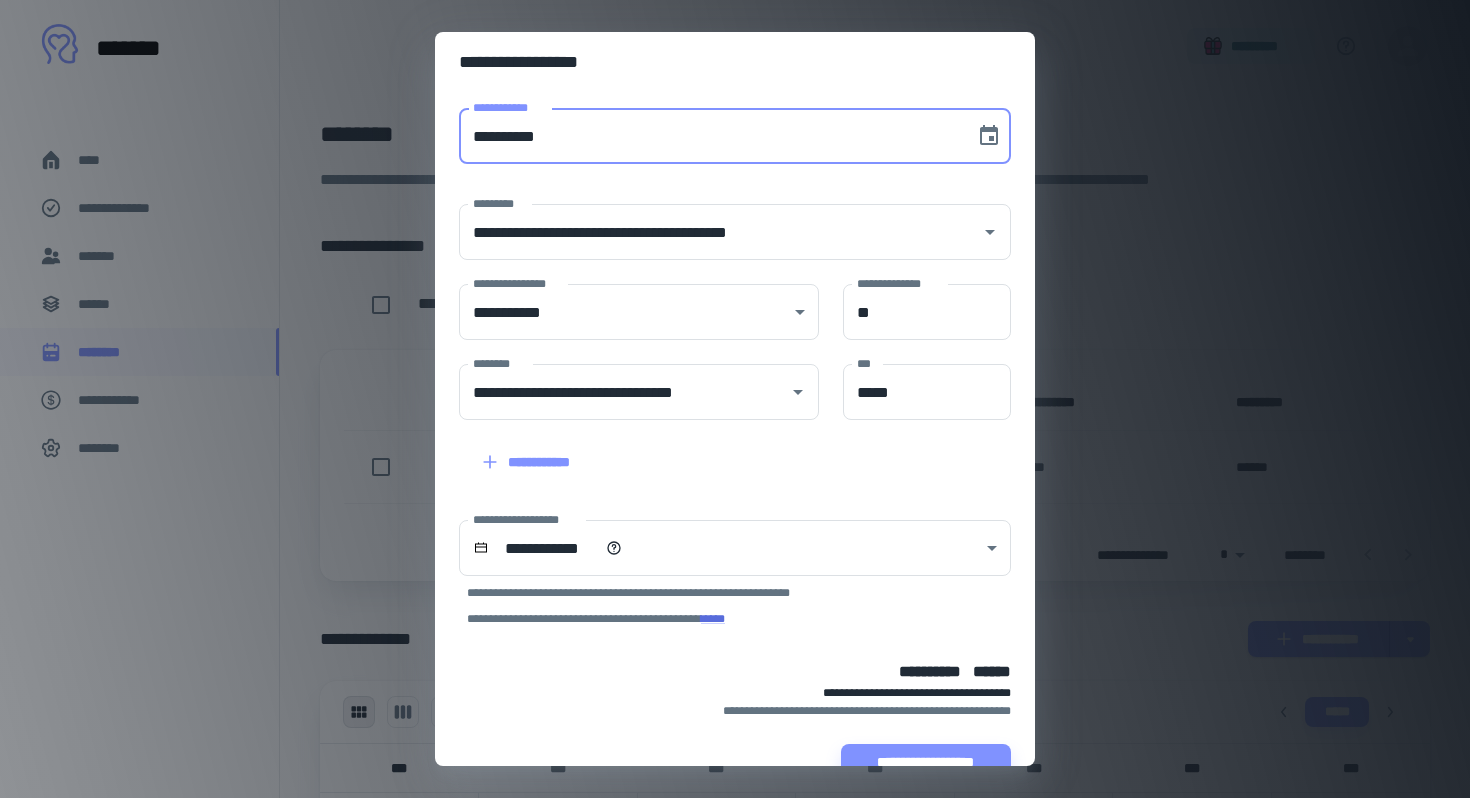 click on "**********" at bounding box center [710, 136] 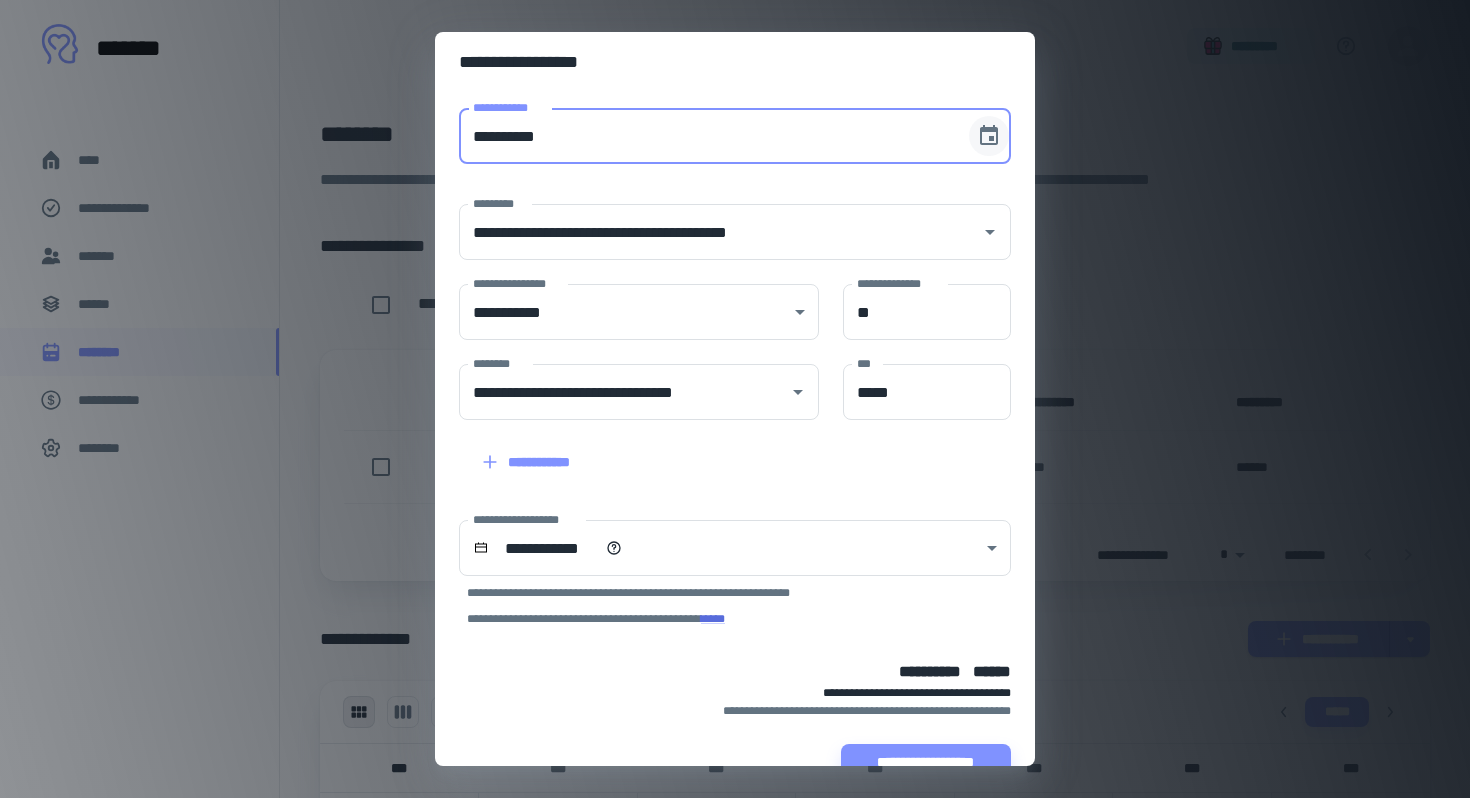 click 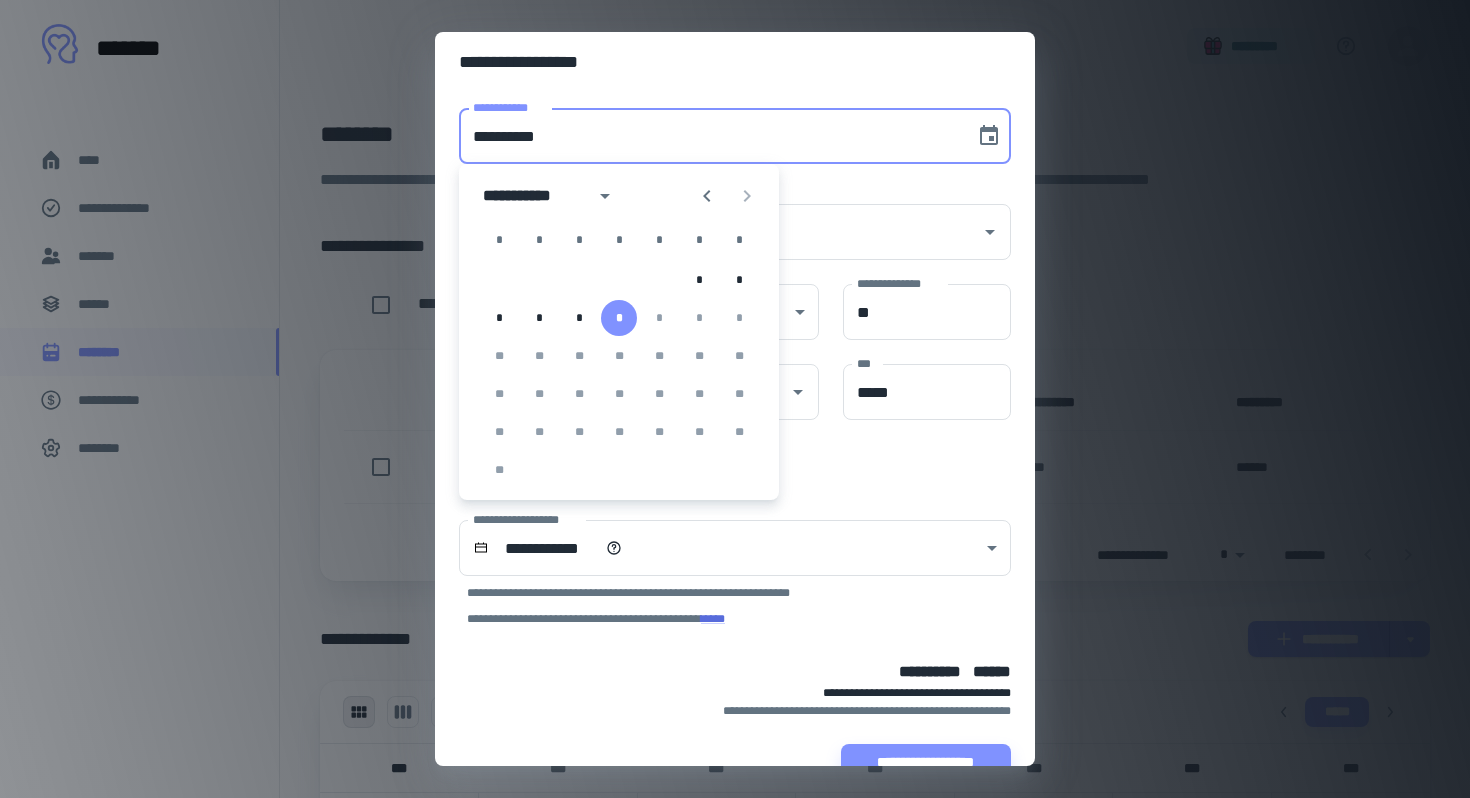 click on "* * * * * * *" at bounding box center [619, 318] 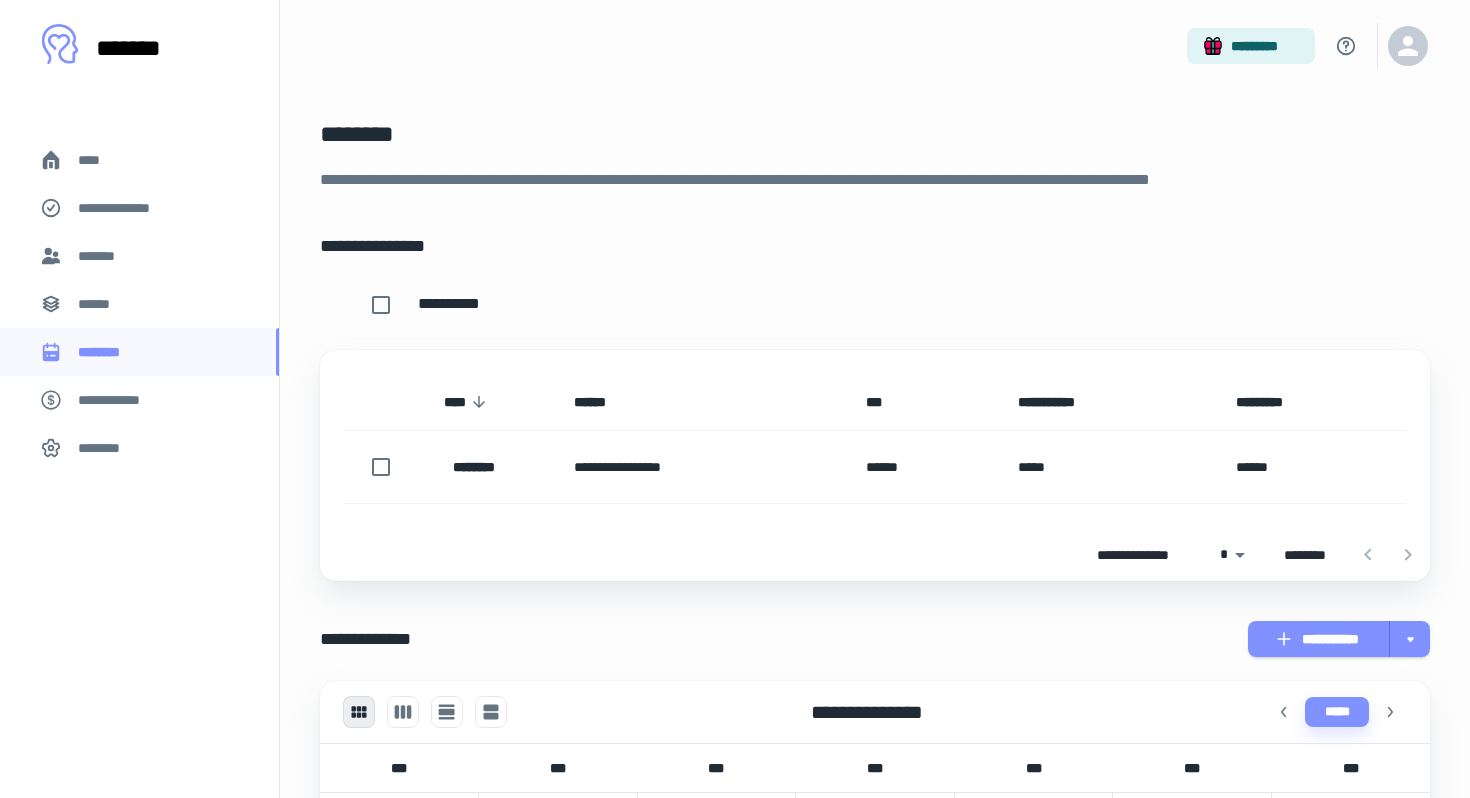 click on "*********" at bounding box center [875, 46] 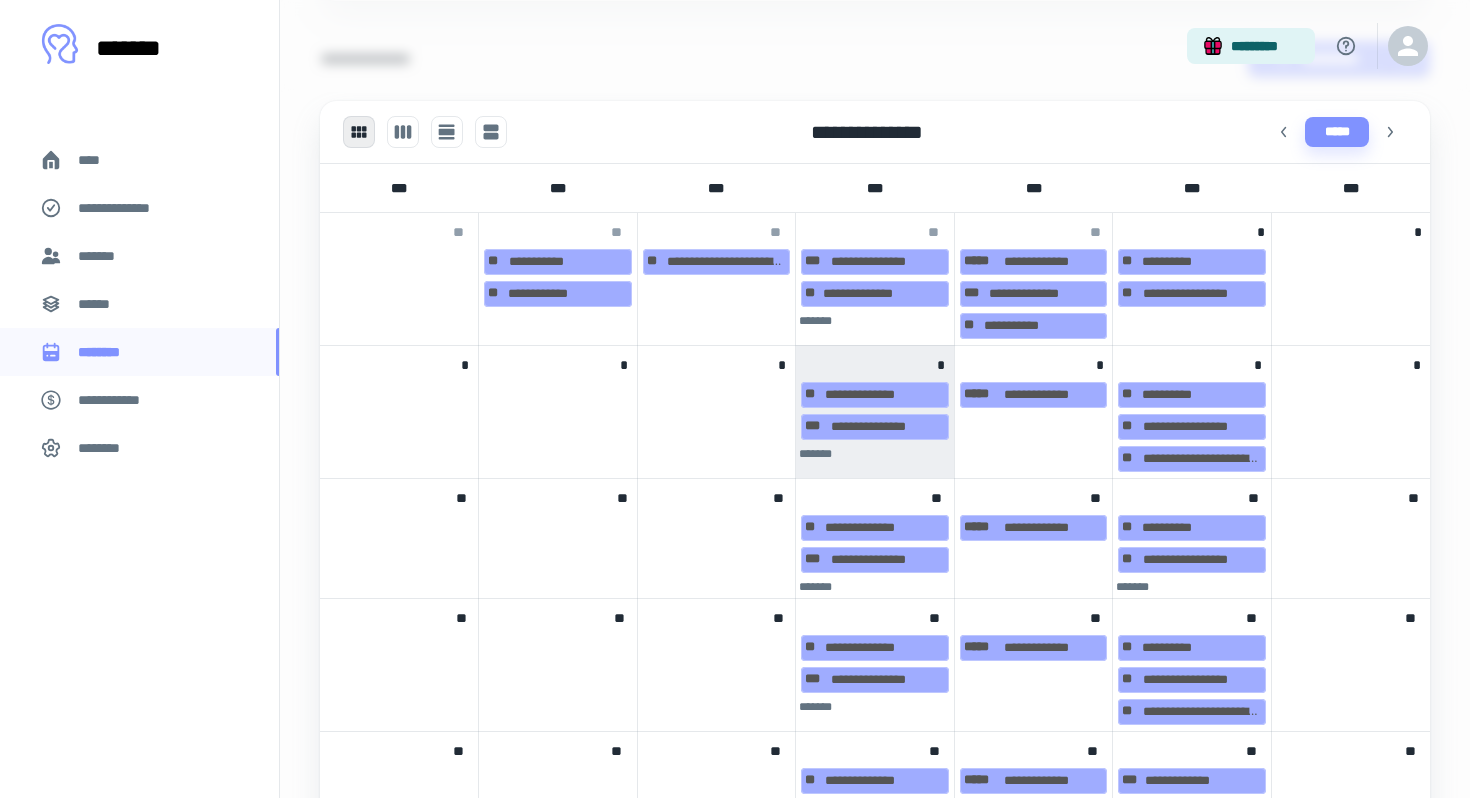 scroll, scrollTop: 582, scrollLeft: 0, axis: vertical 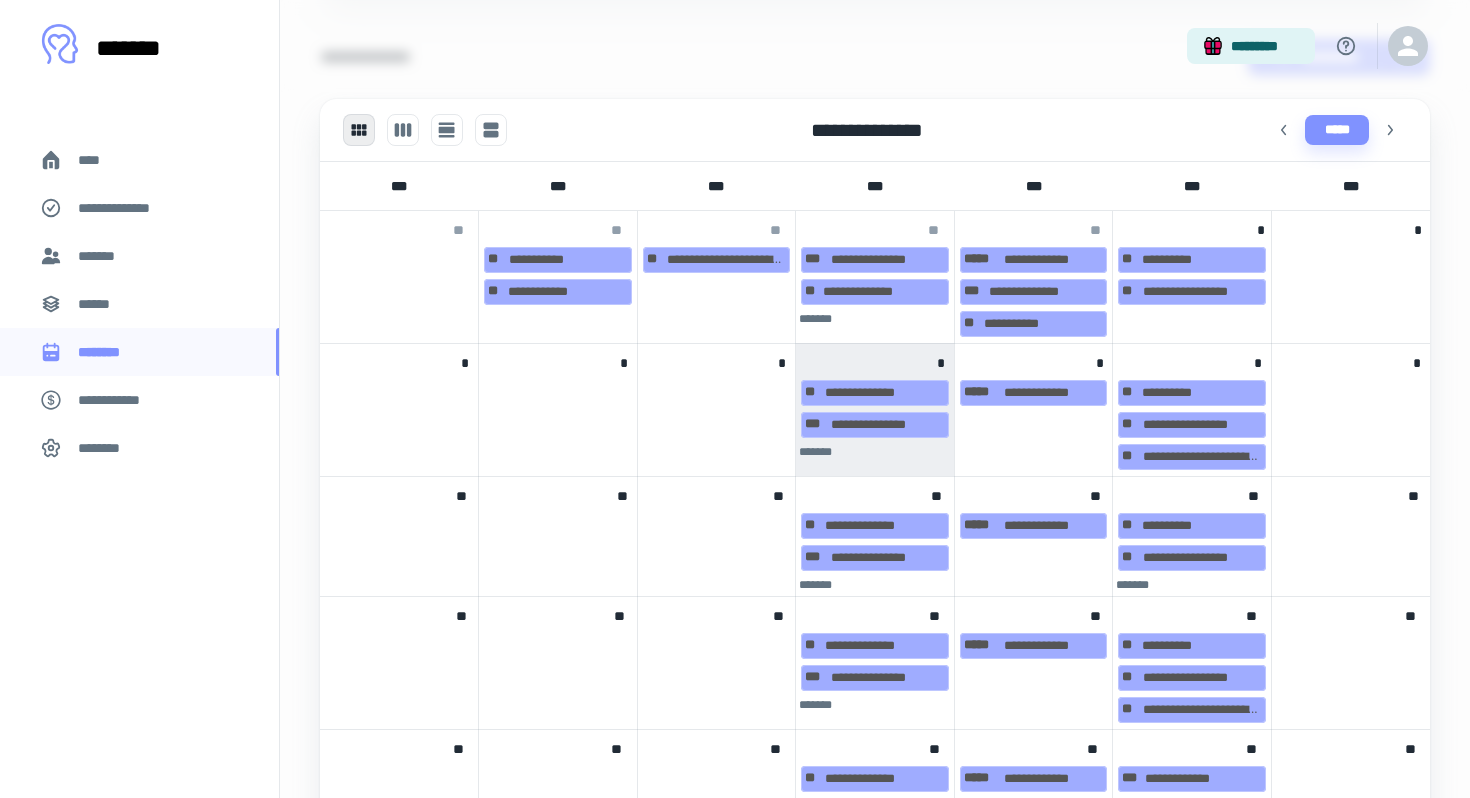 click on "**********" at bounding box center (875, 410) 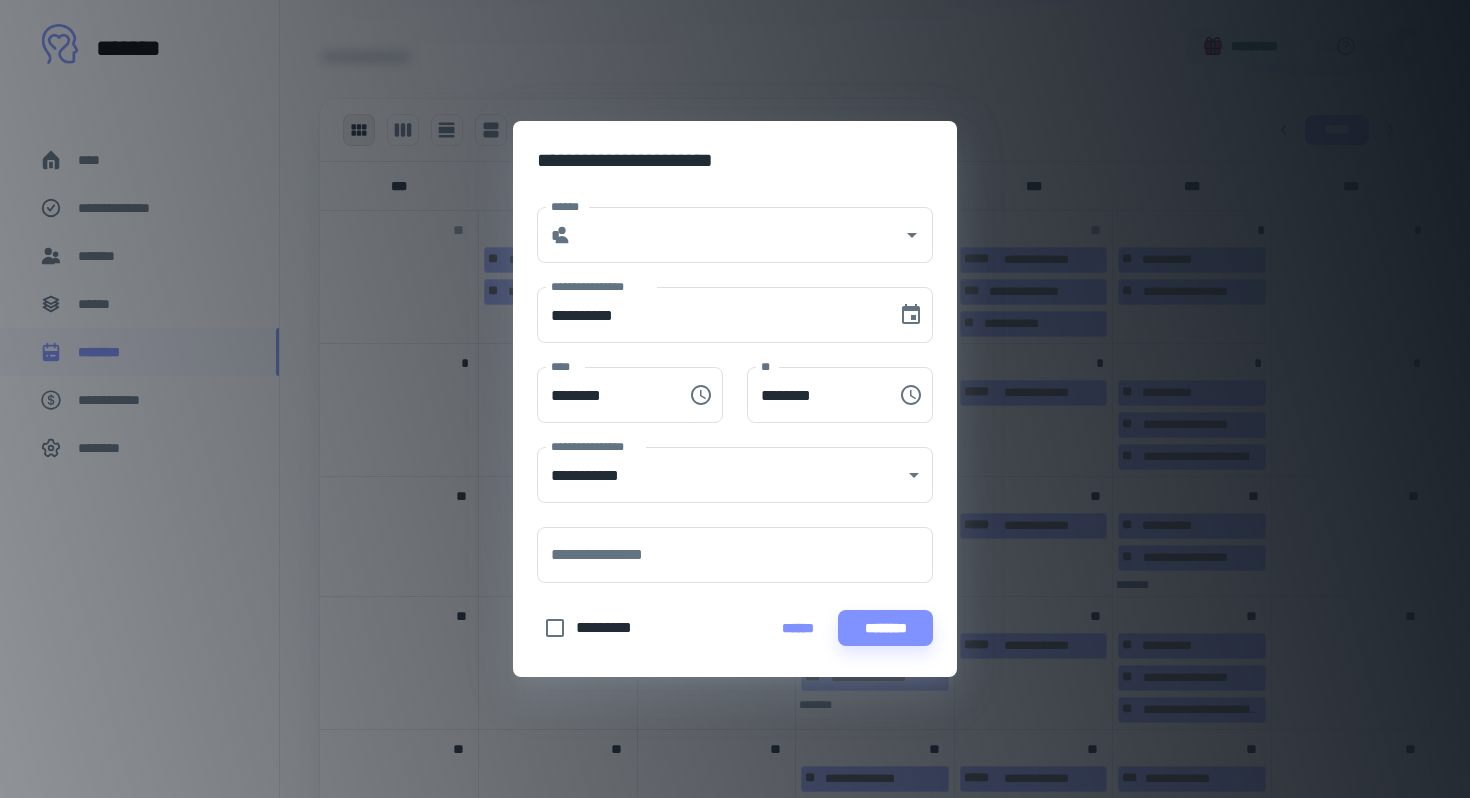 click on "**********" at bounding box center [735, 399] 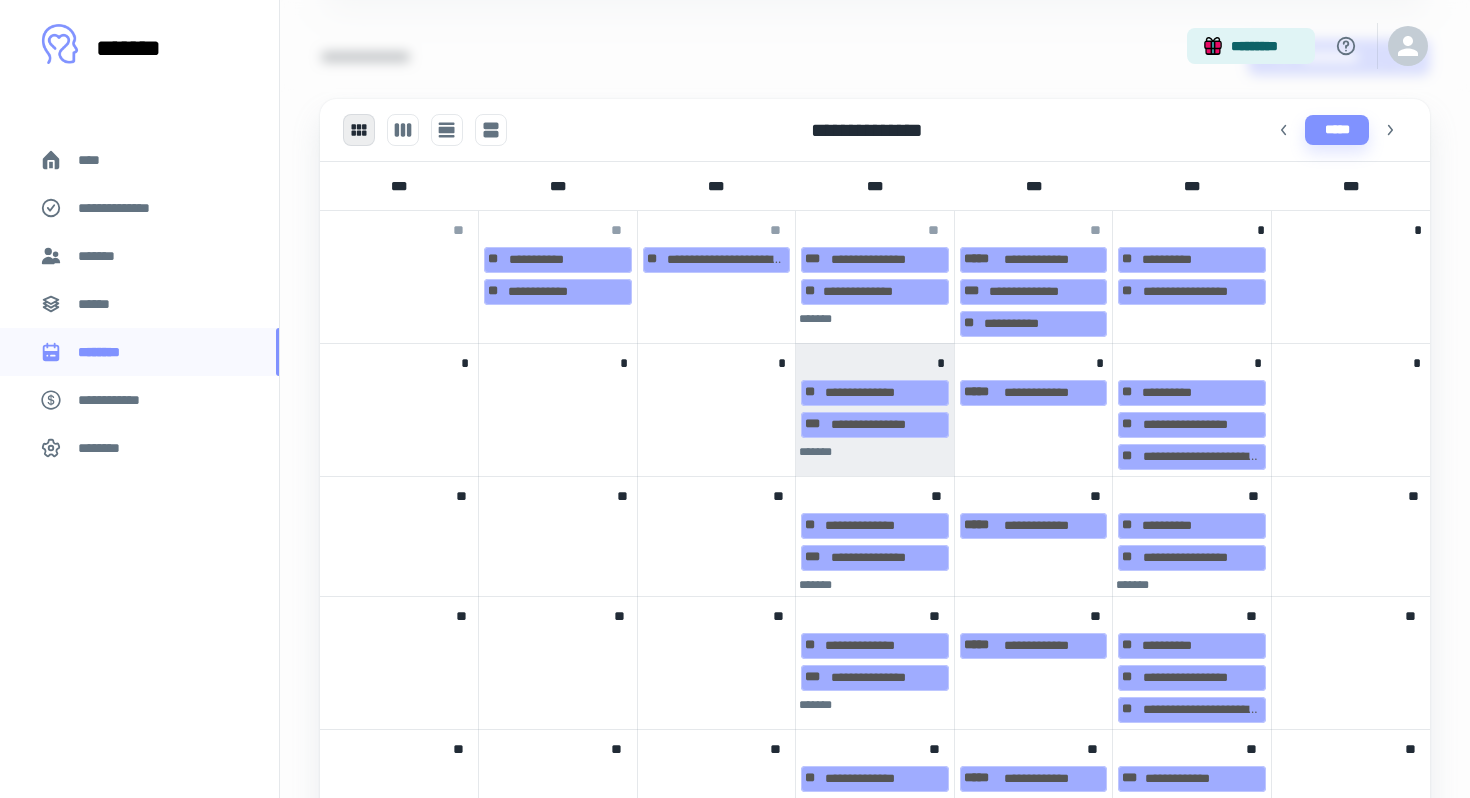 click on "*******" at bounding box center [815, 452] 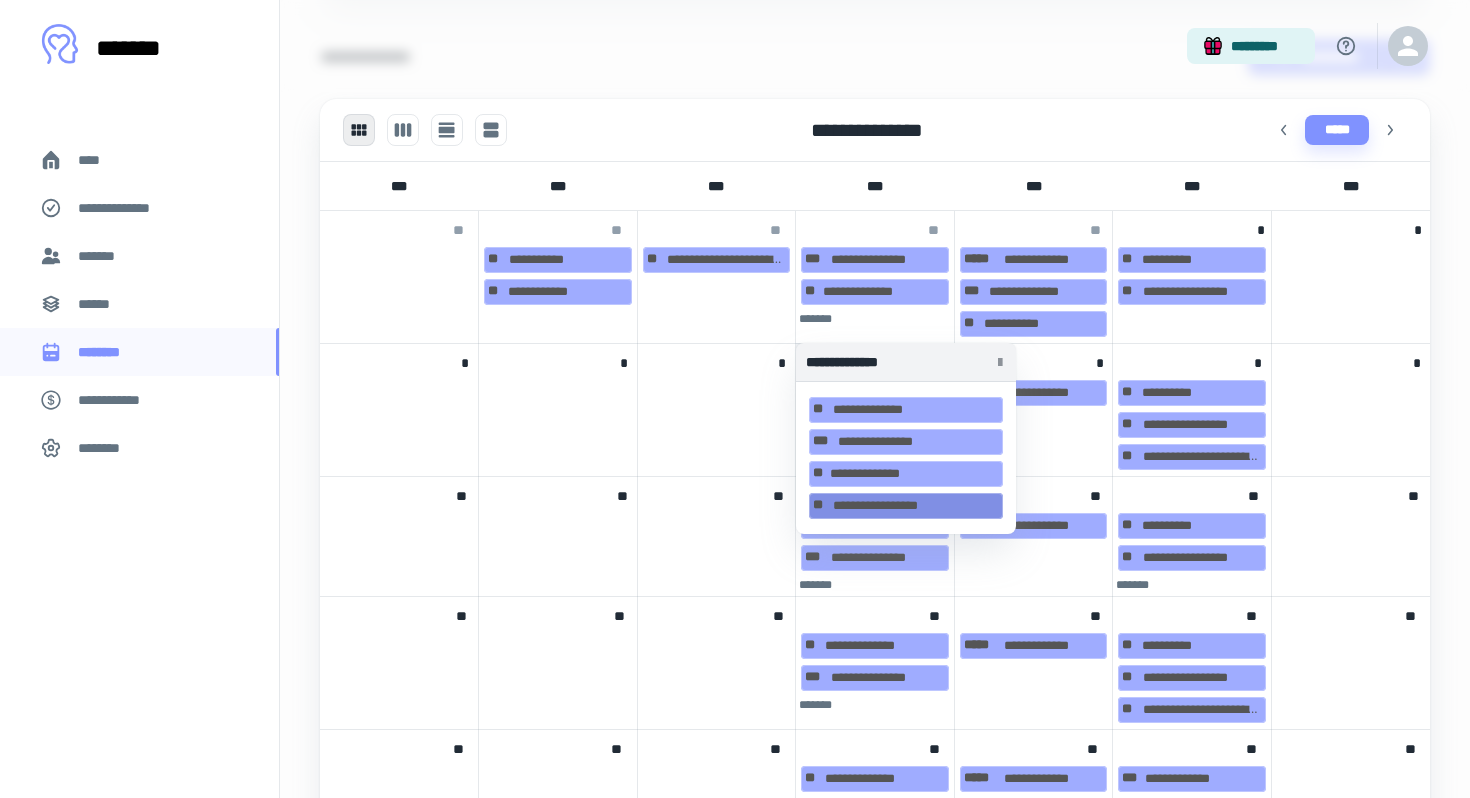click on "**********" at bounding box center [906, 506] 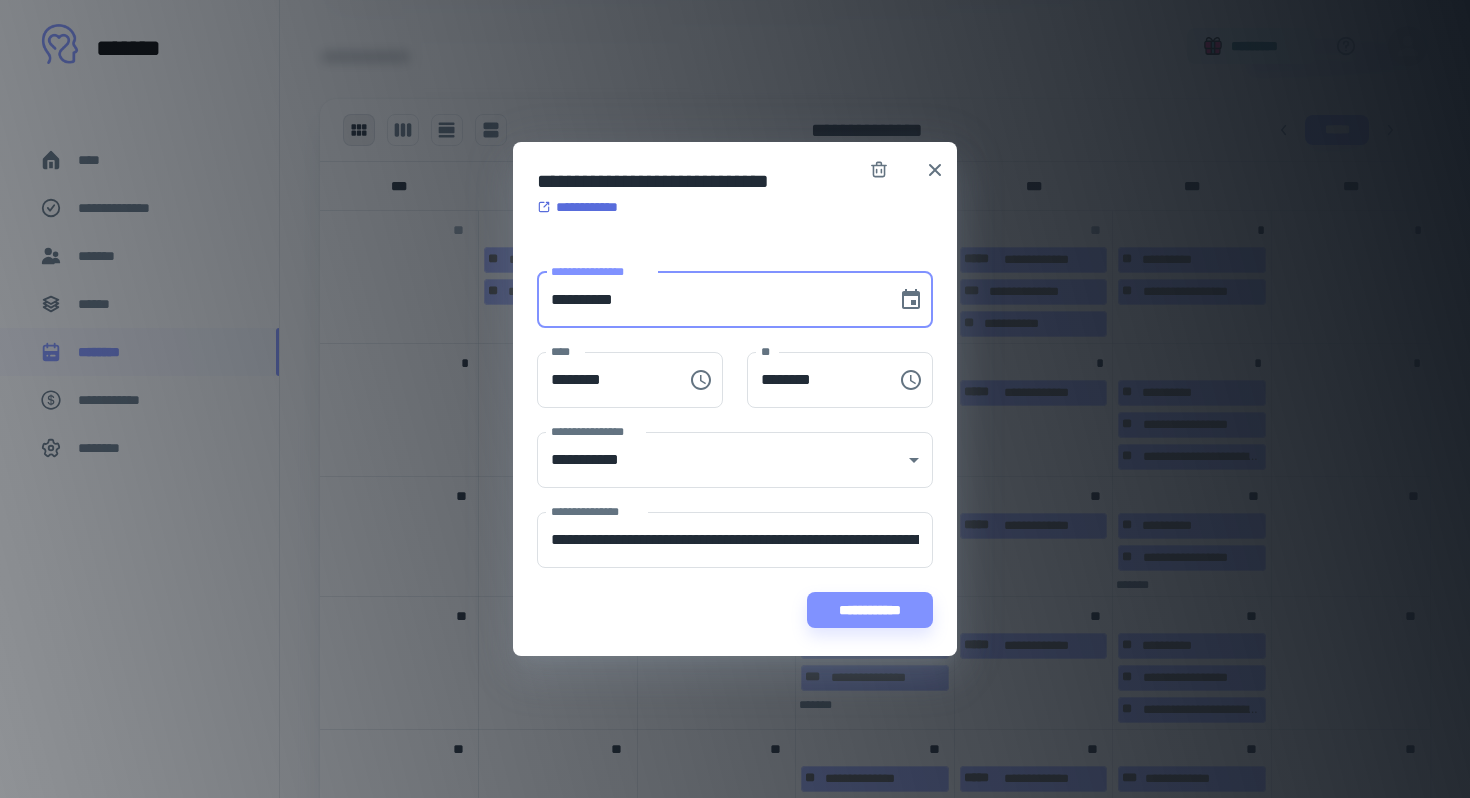 click on "**********" at bounding box center [710, 300] 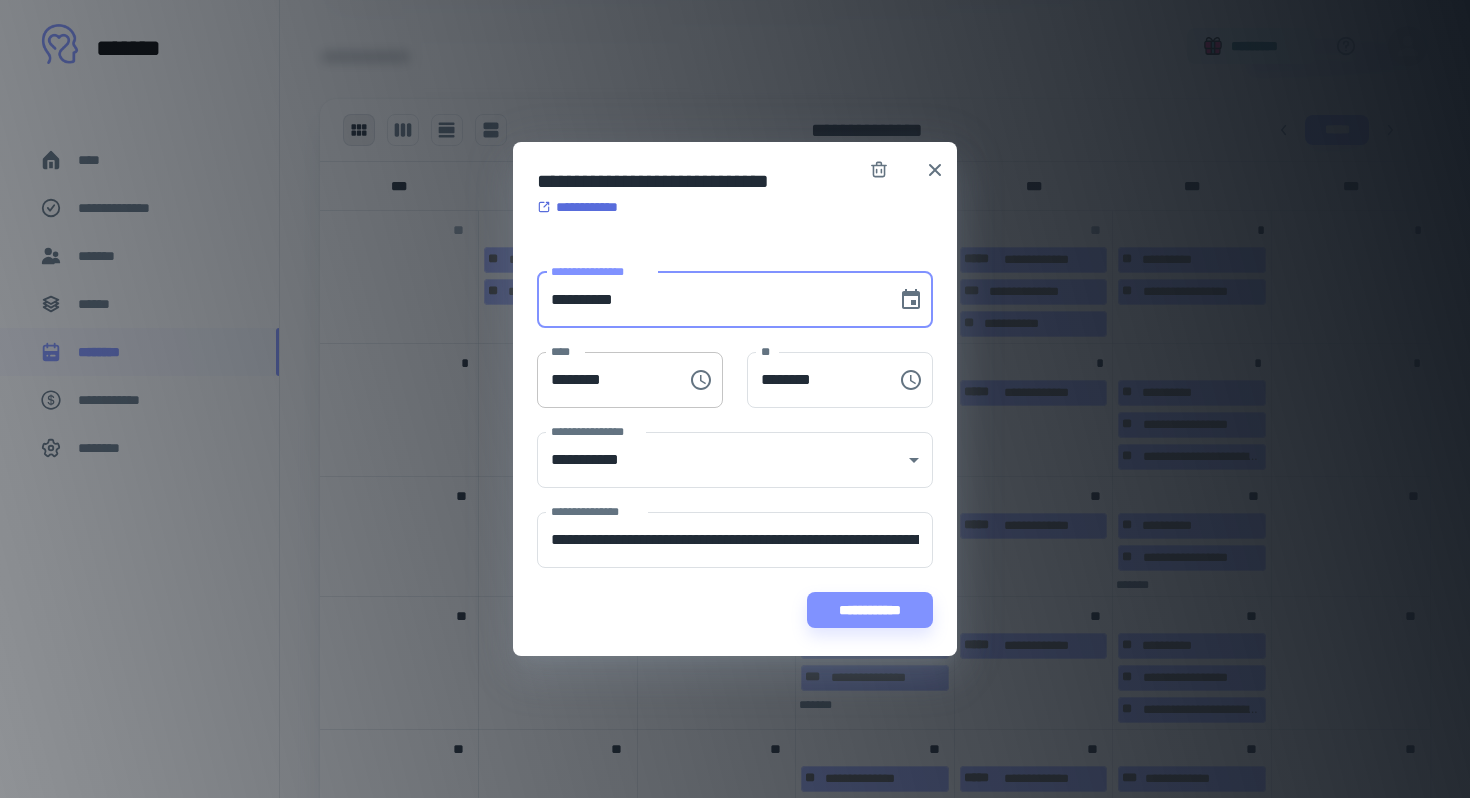 type on "**********" 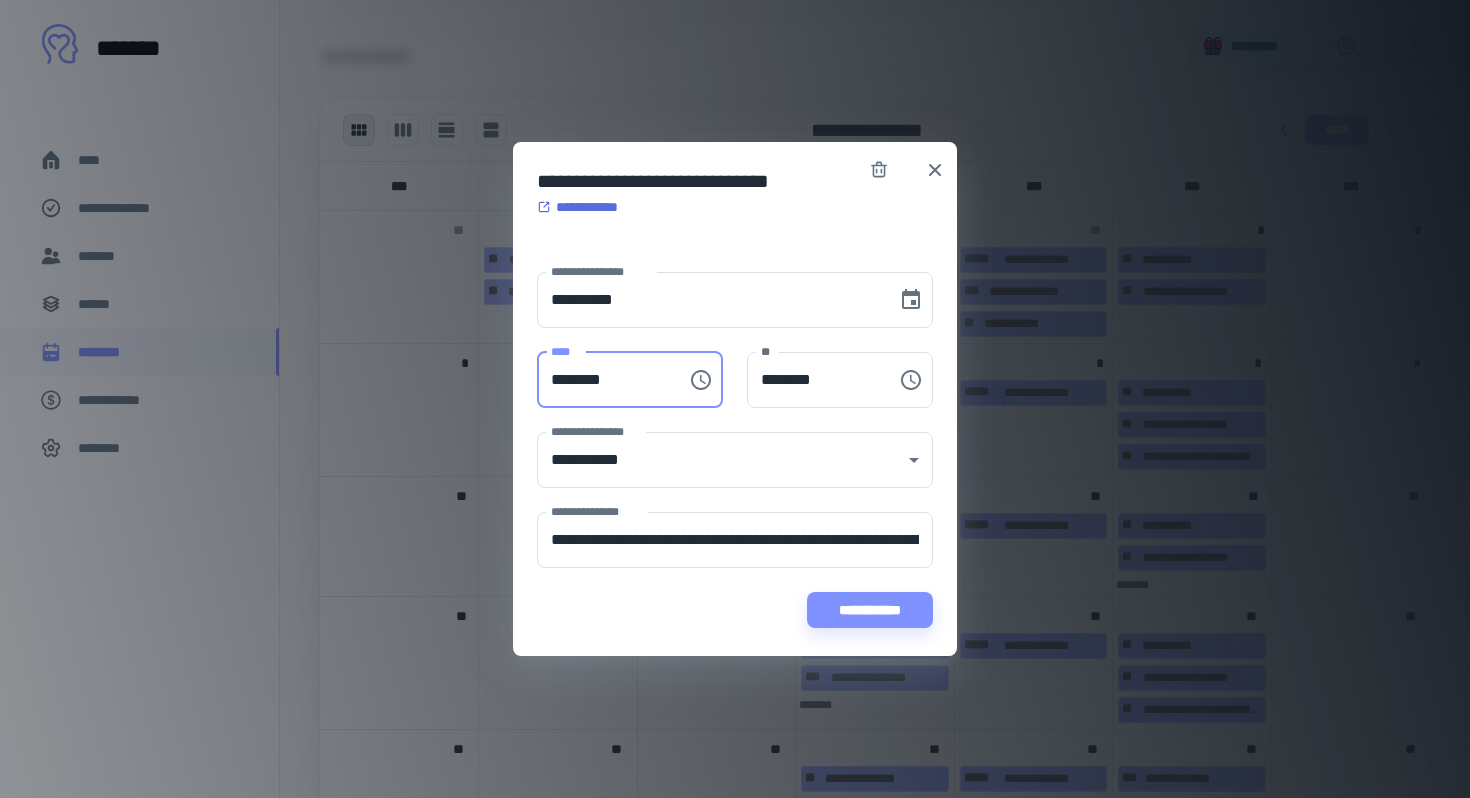 click on "********" at bounding box center (605, 380) 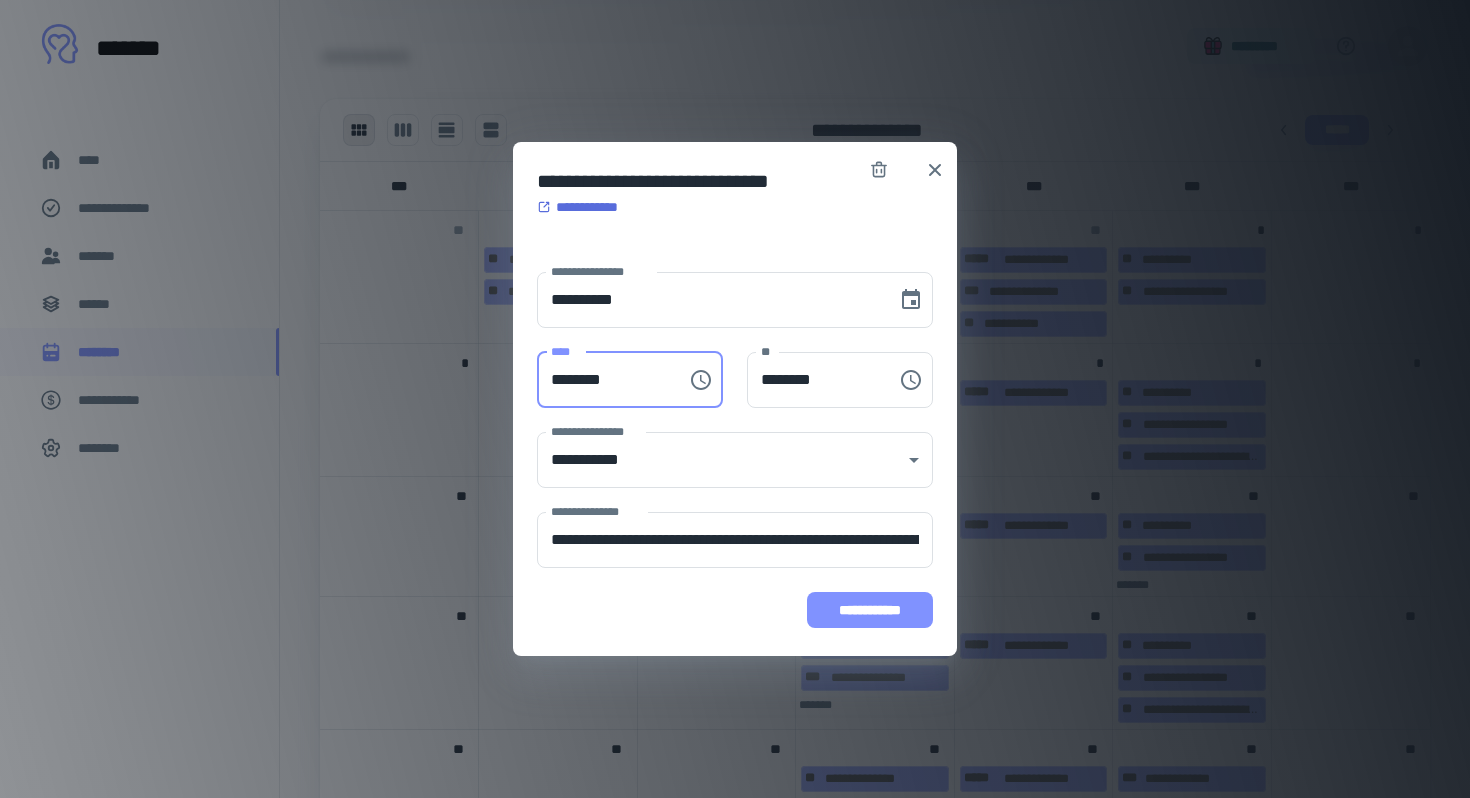 type on "********" 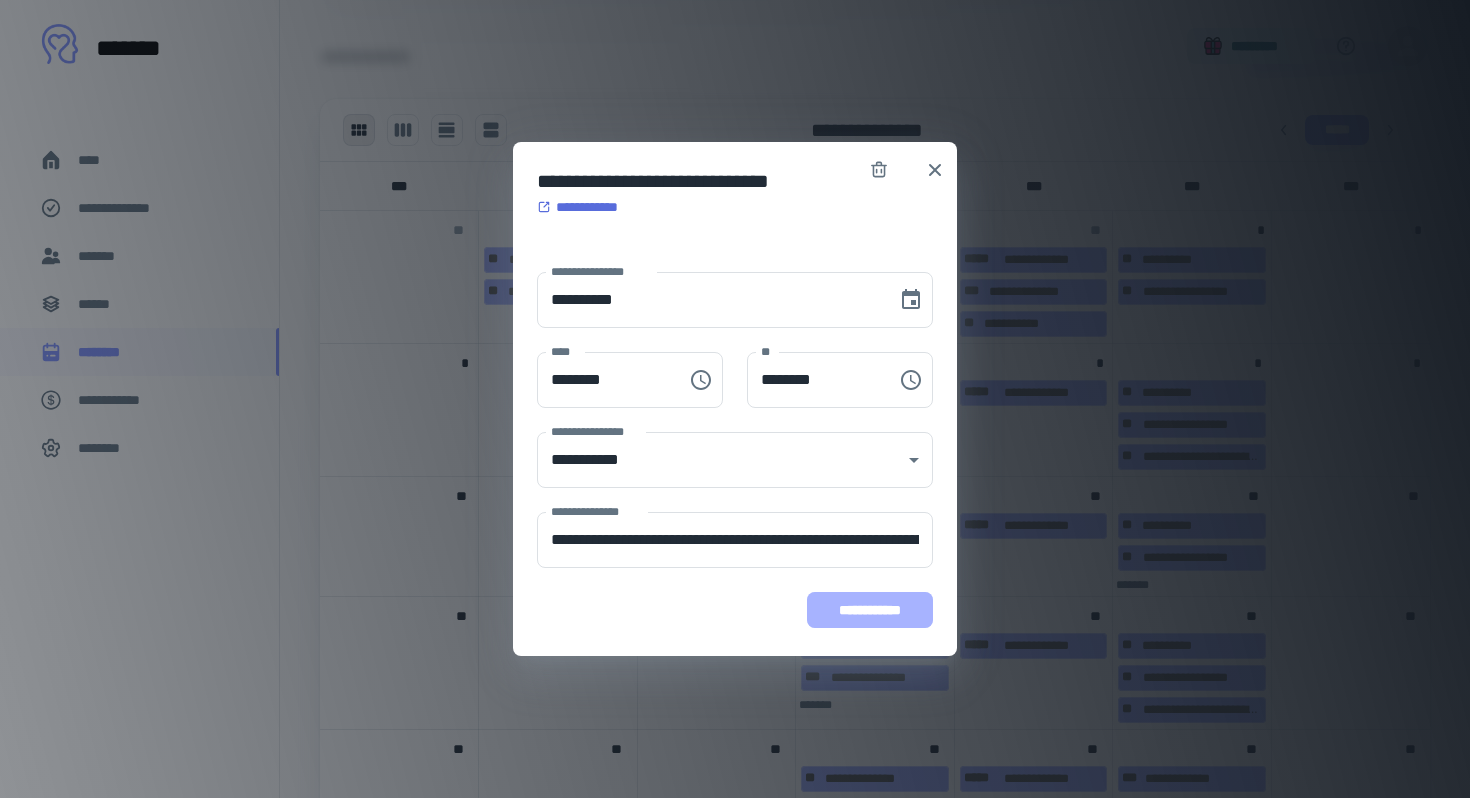 click on "**********" at bounding box center [870, 610] 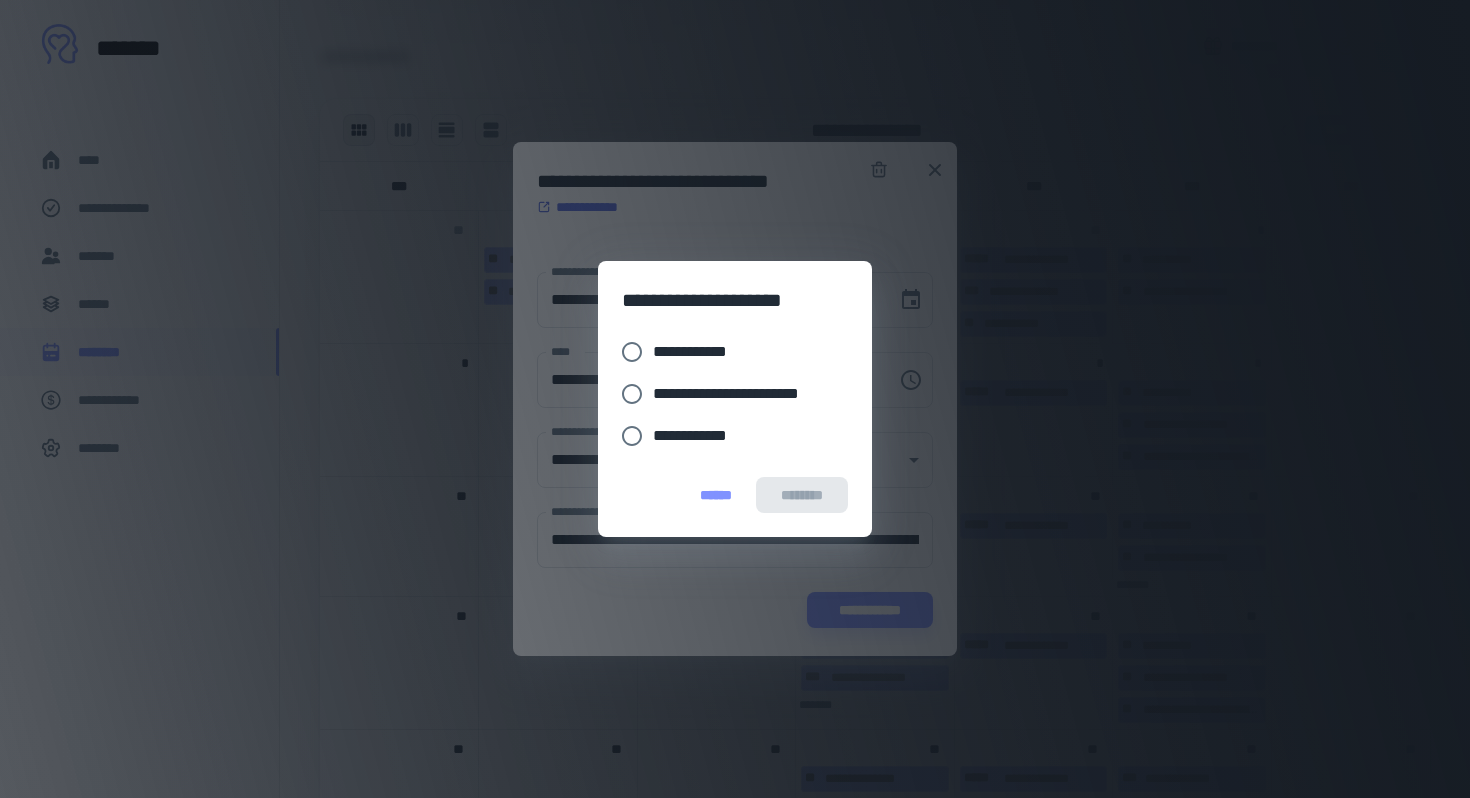 click on "**********" at bounding box center (698, 352) 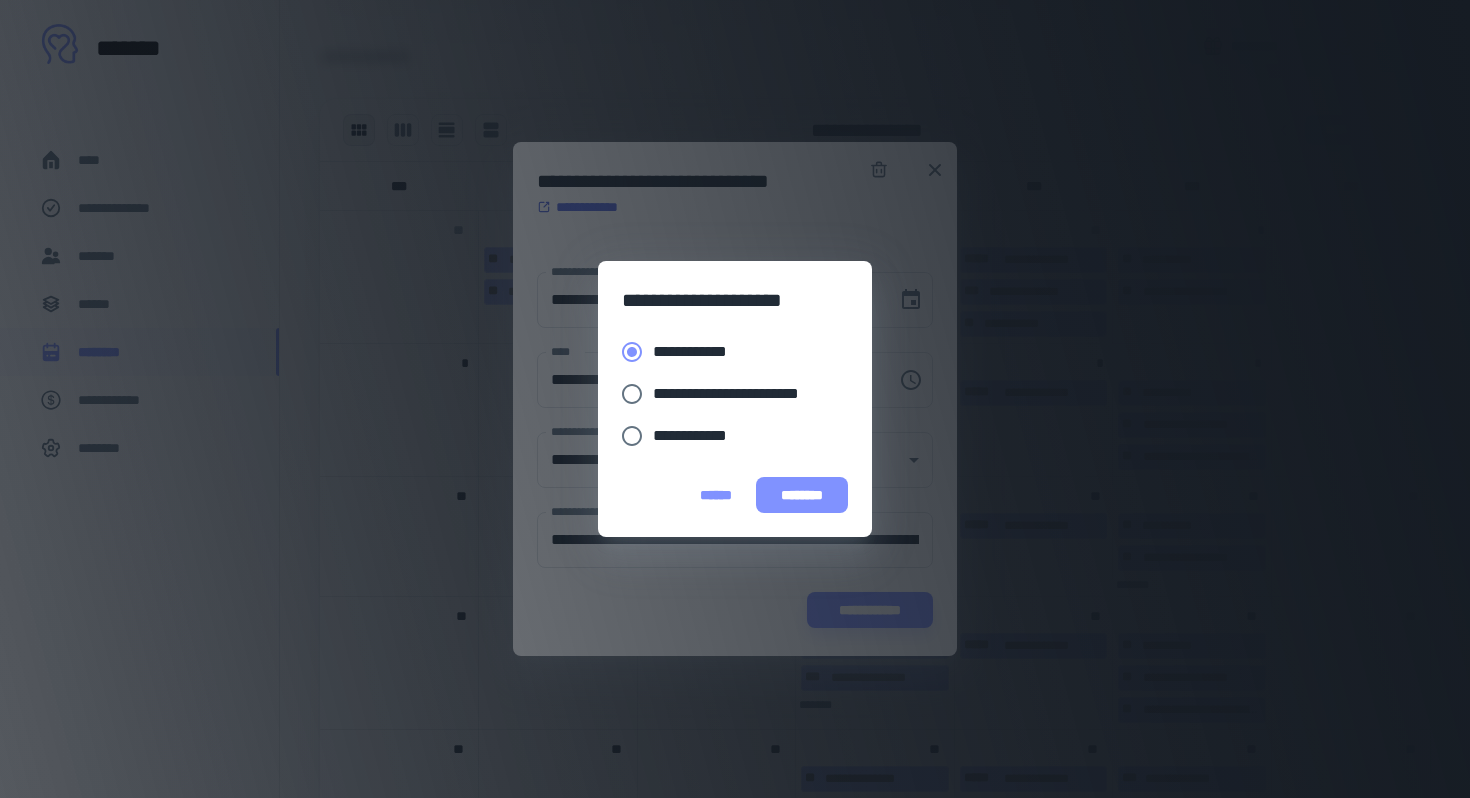 click on "********" at bounding box center [802, 495] 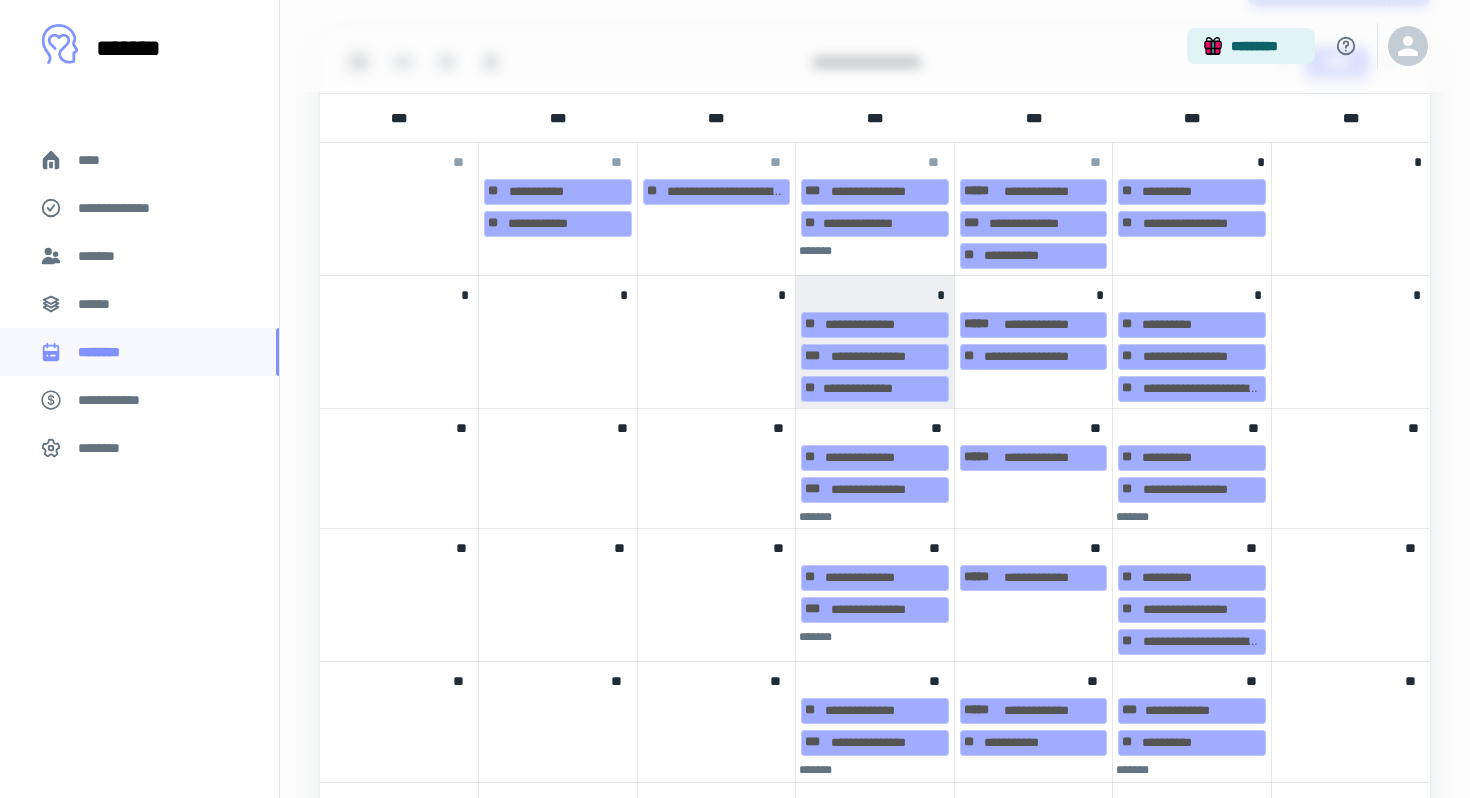 click on "**********" at bounding box center (1034, 469) 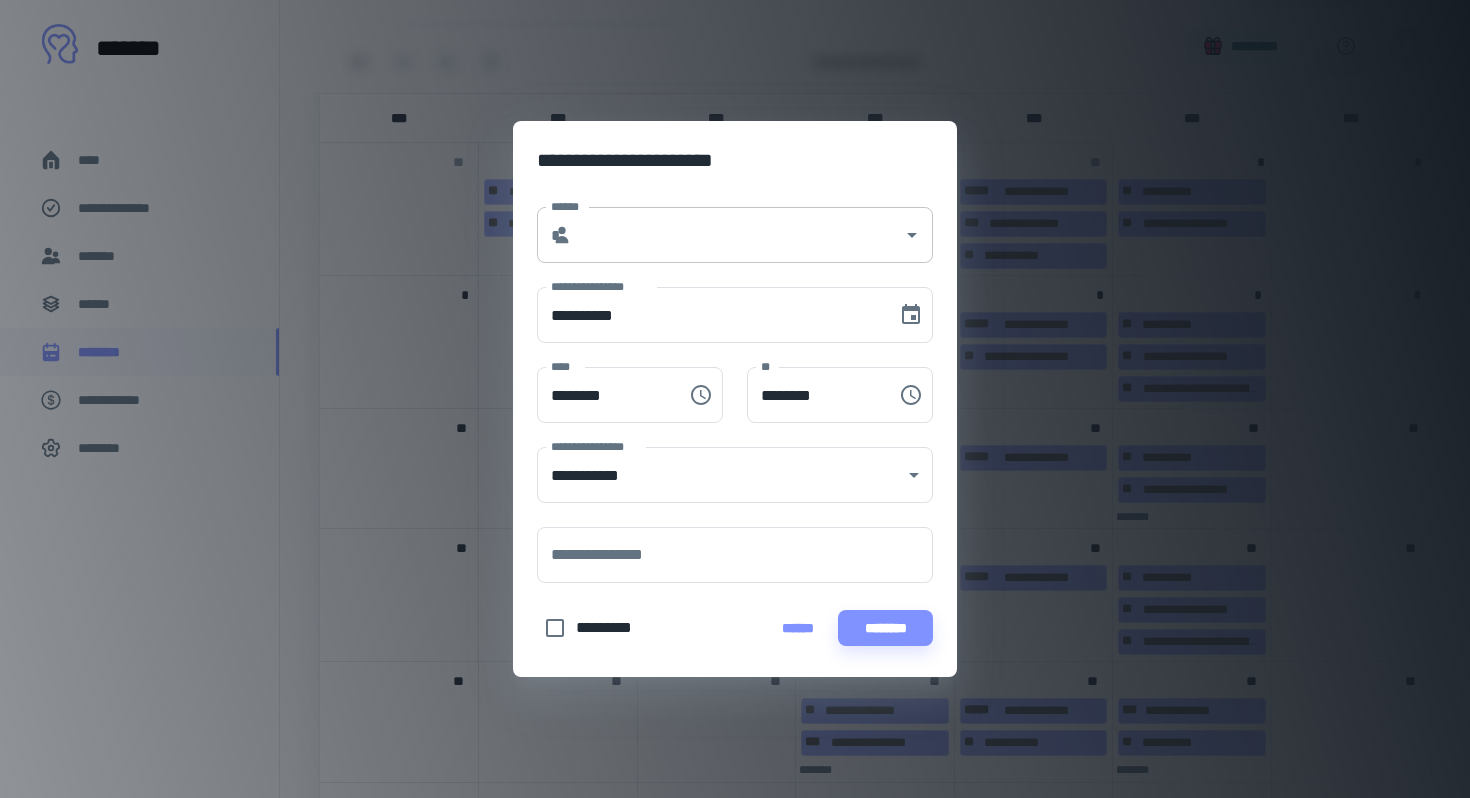 click on "******" at bounding box center [737, 235] 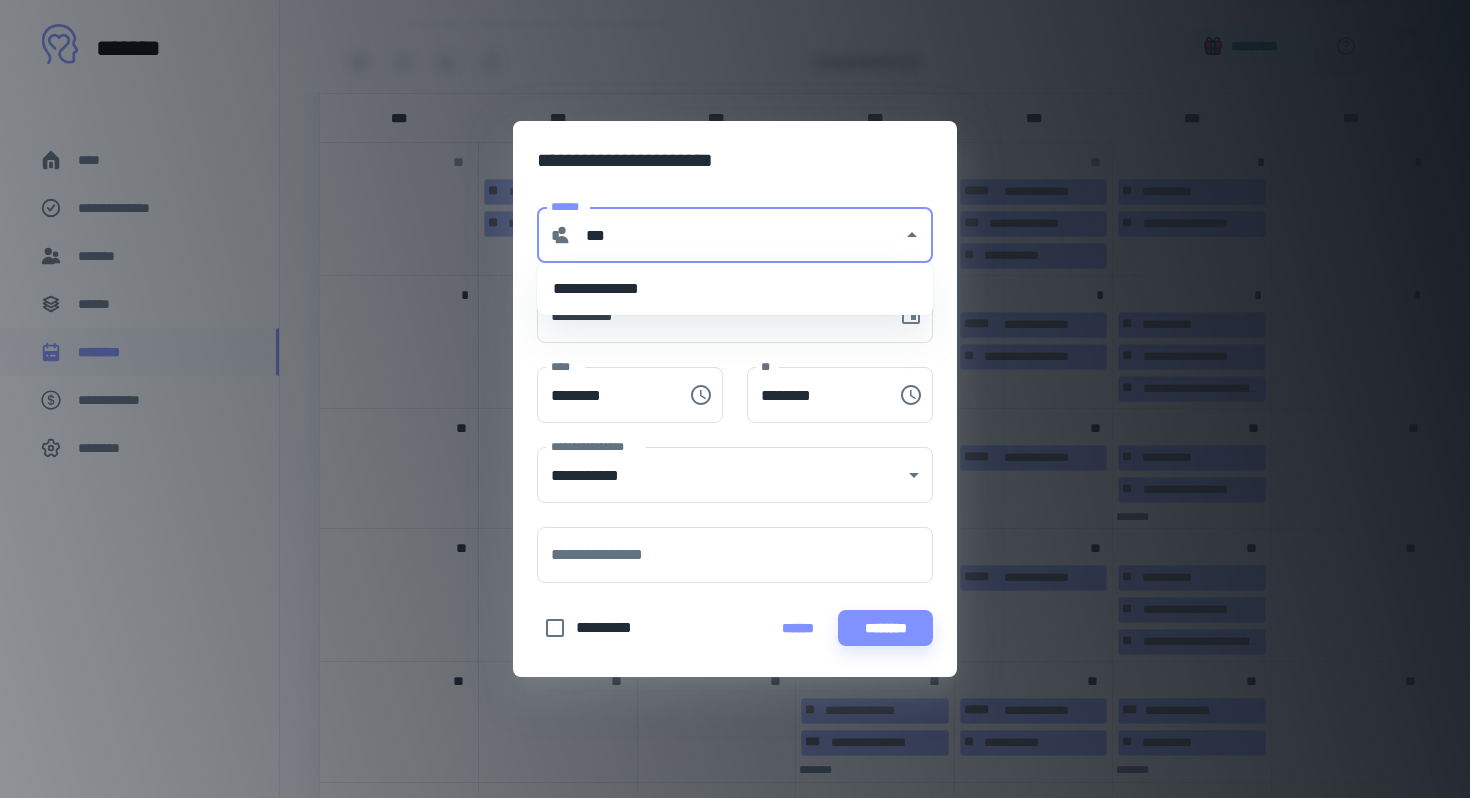 click on "**********" at bounding box center (735, 289) 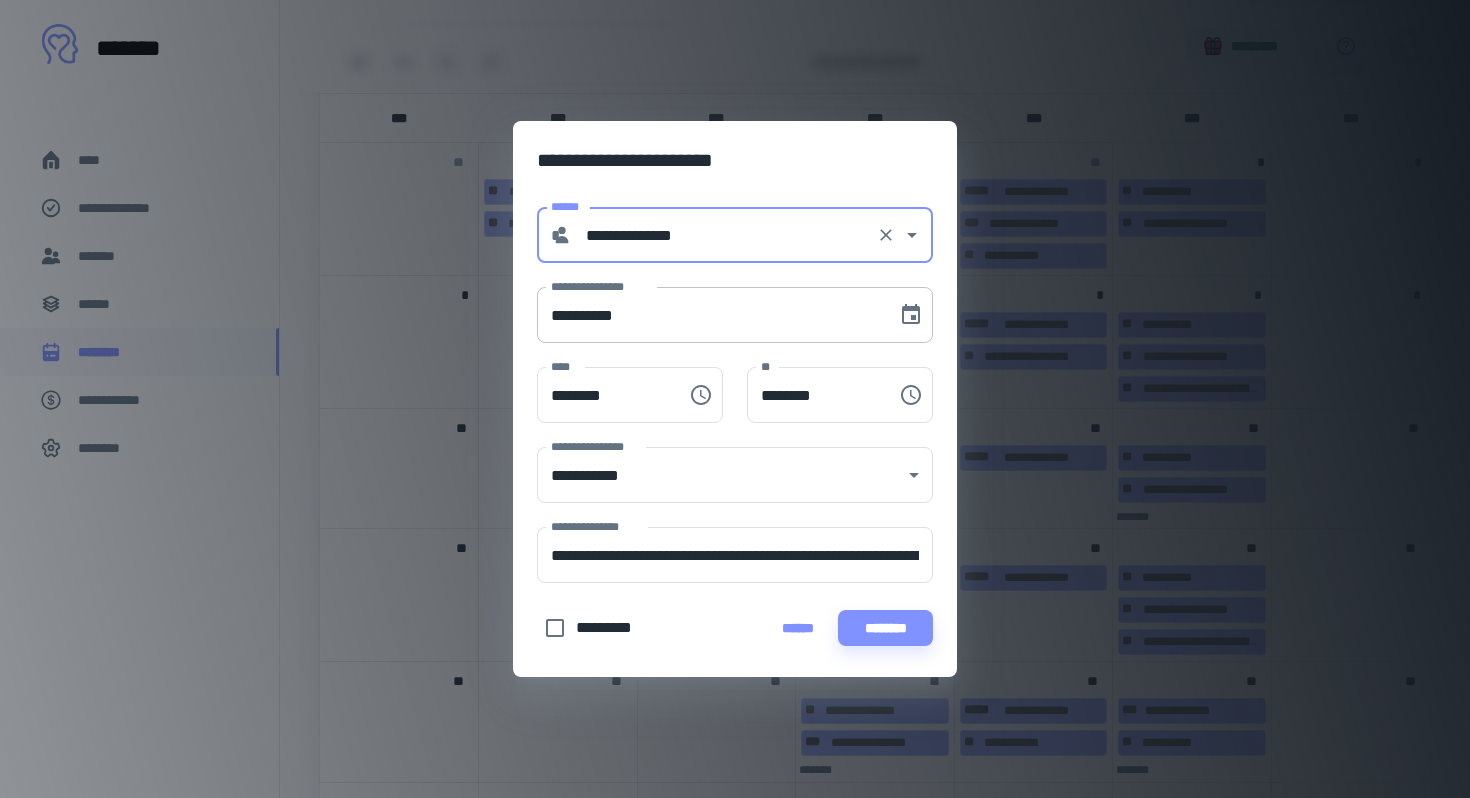 type on "**********" 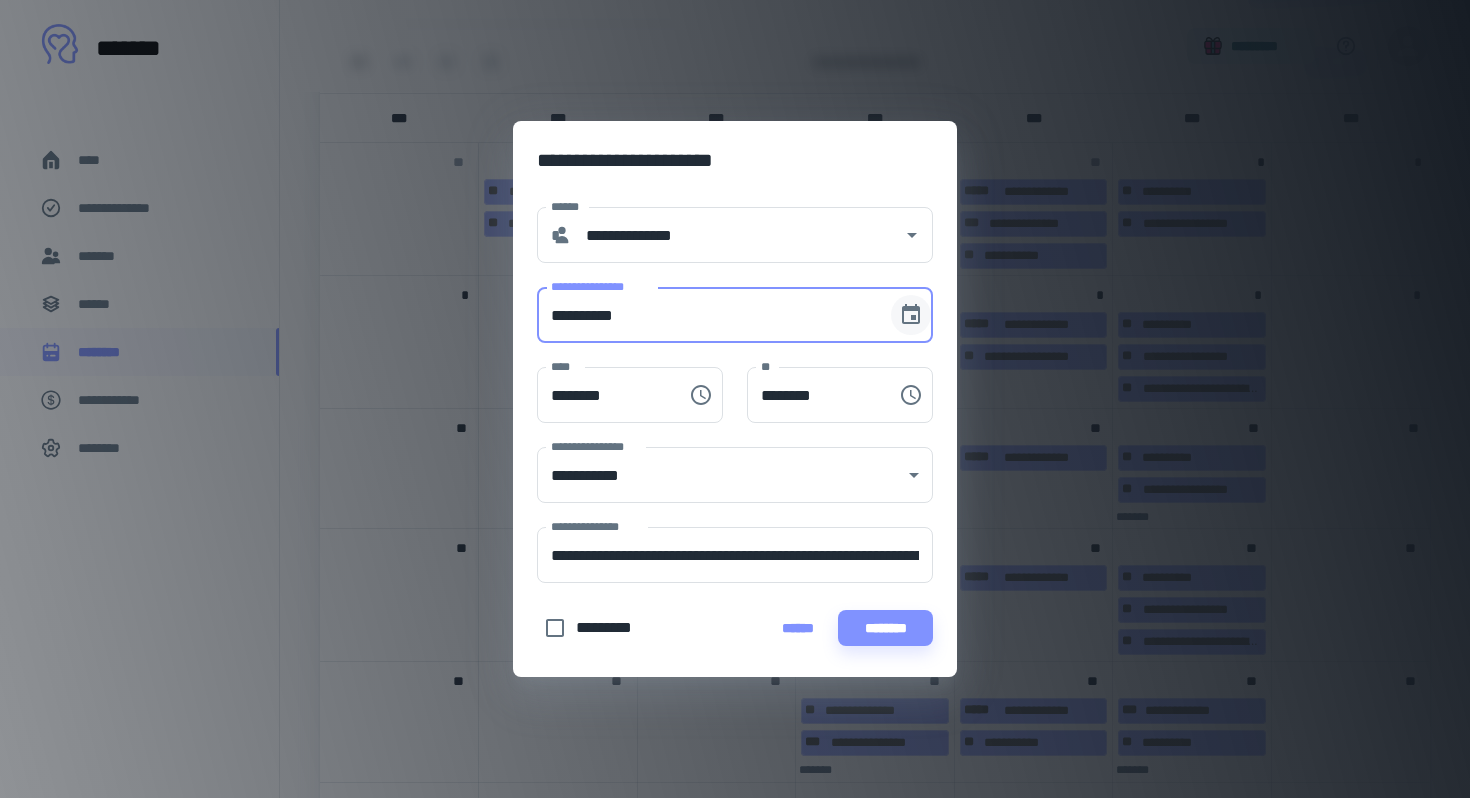 click 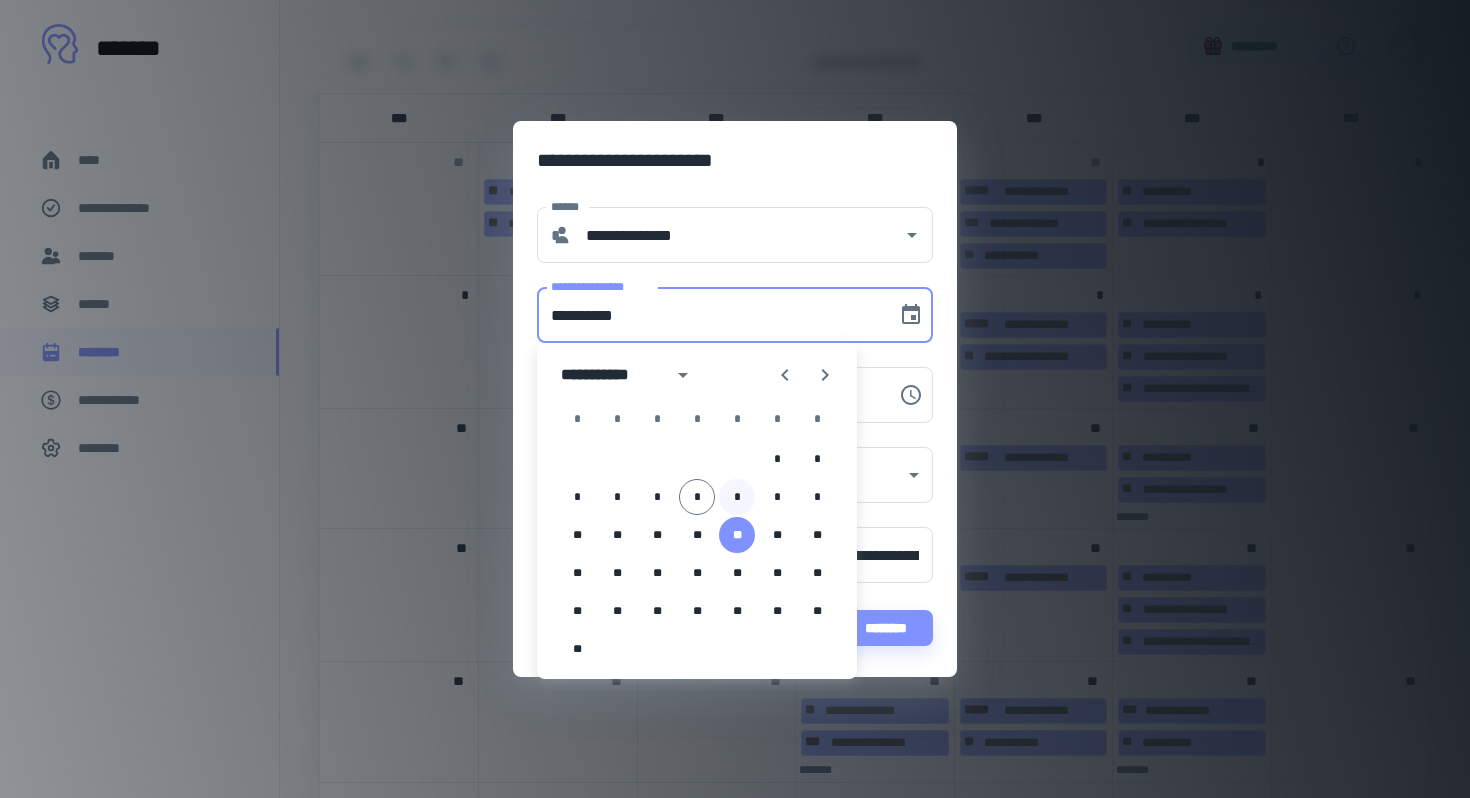 click on "*" at bounding box center [737, 497] 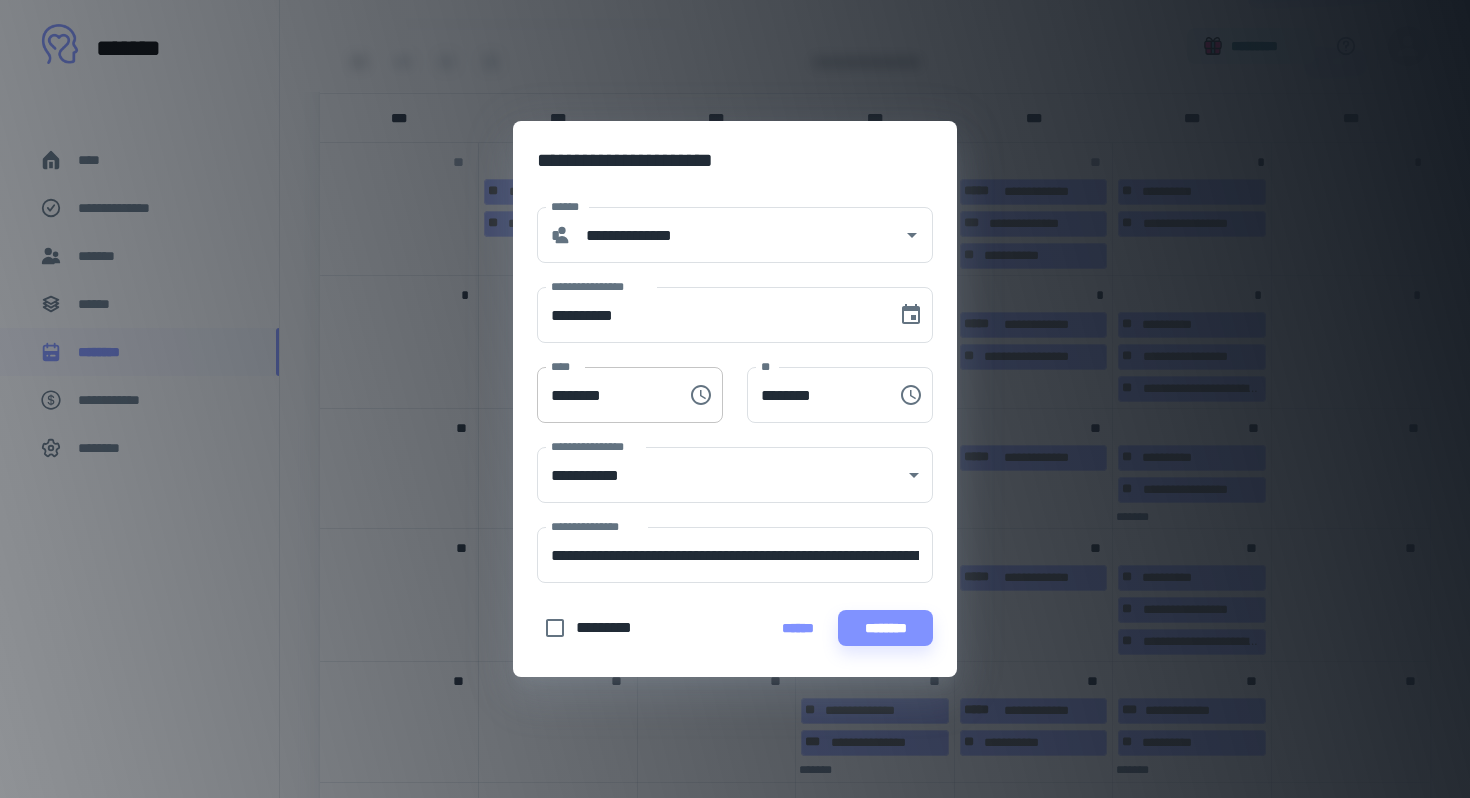 click on "********" at bounding box center (605, 395) 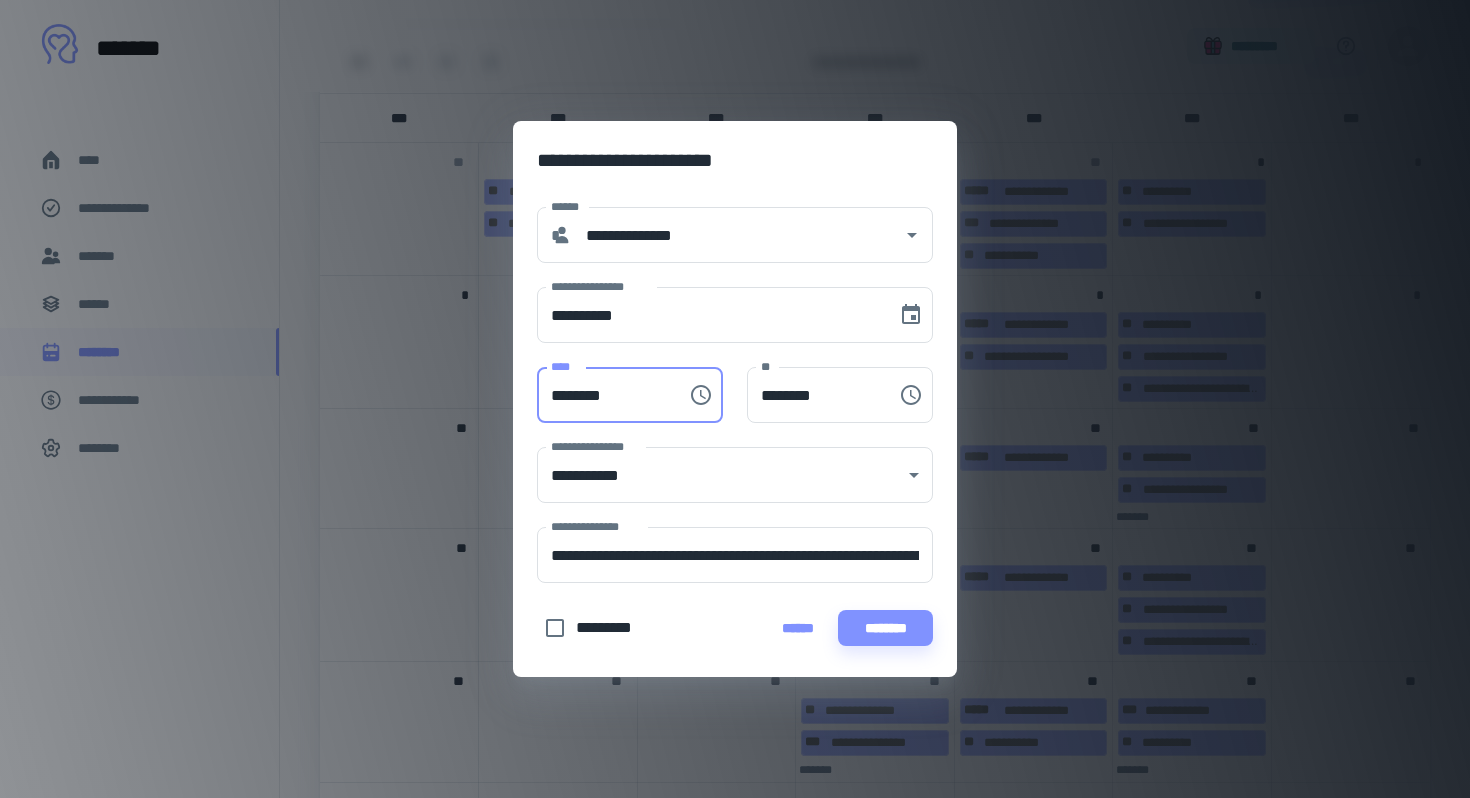 type on "********" 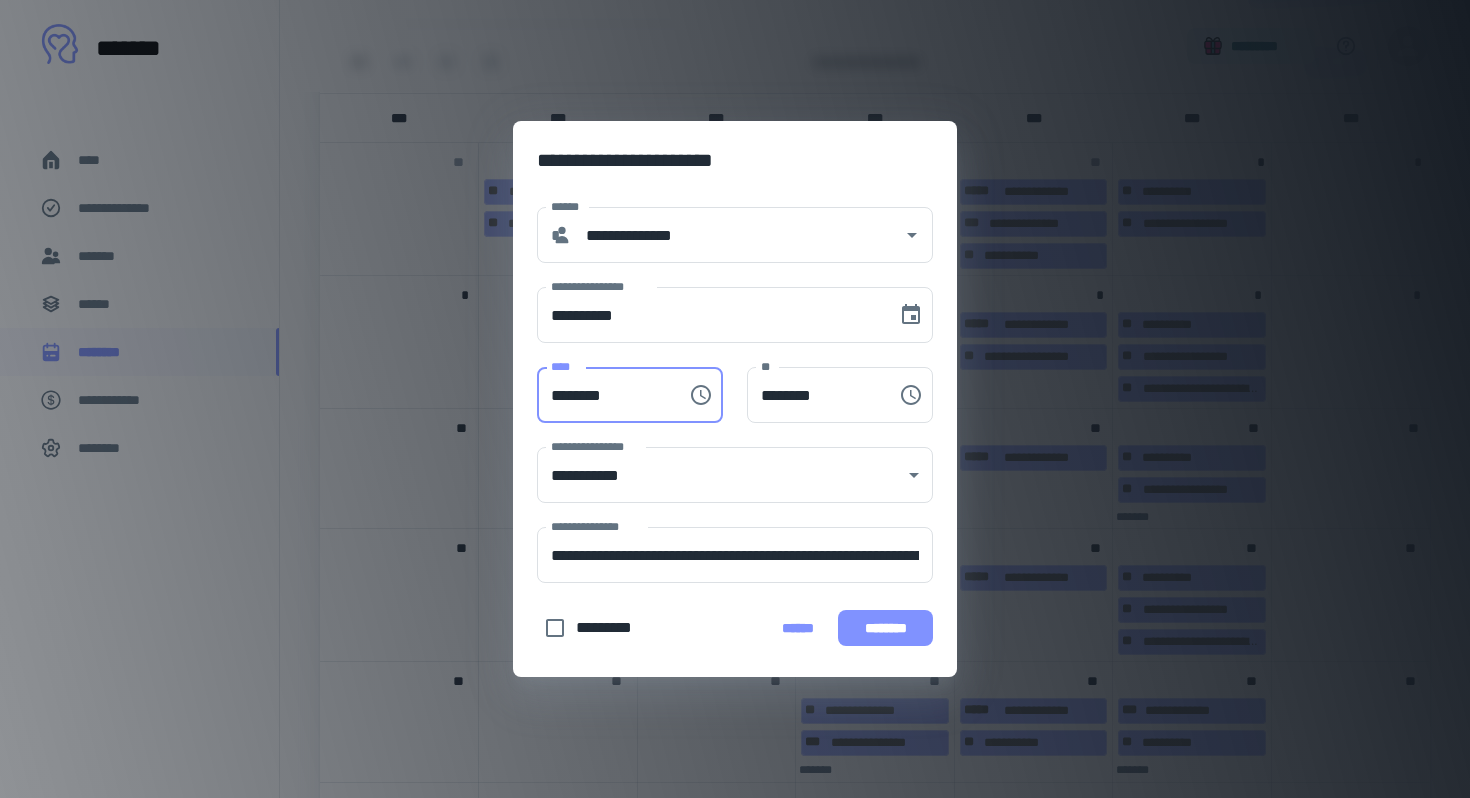 type on "********" 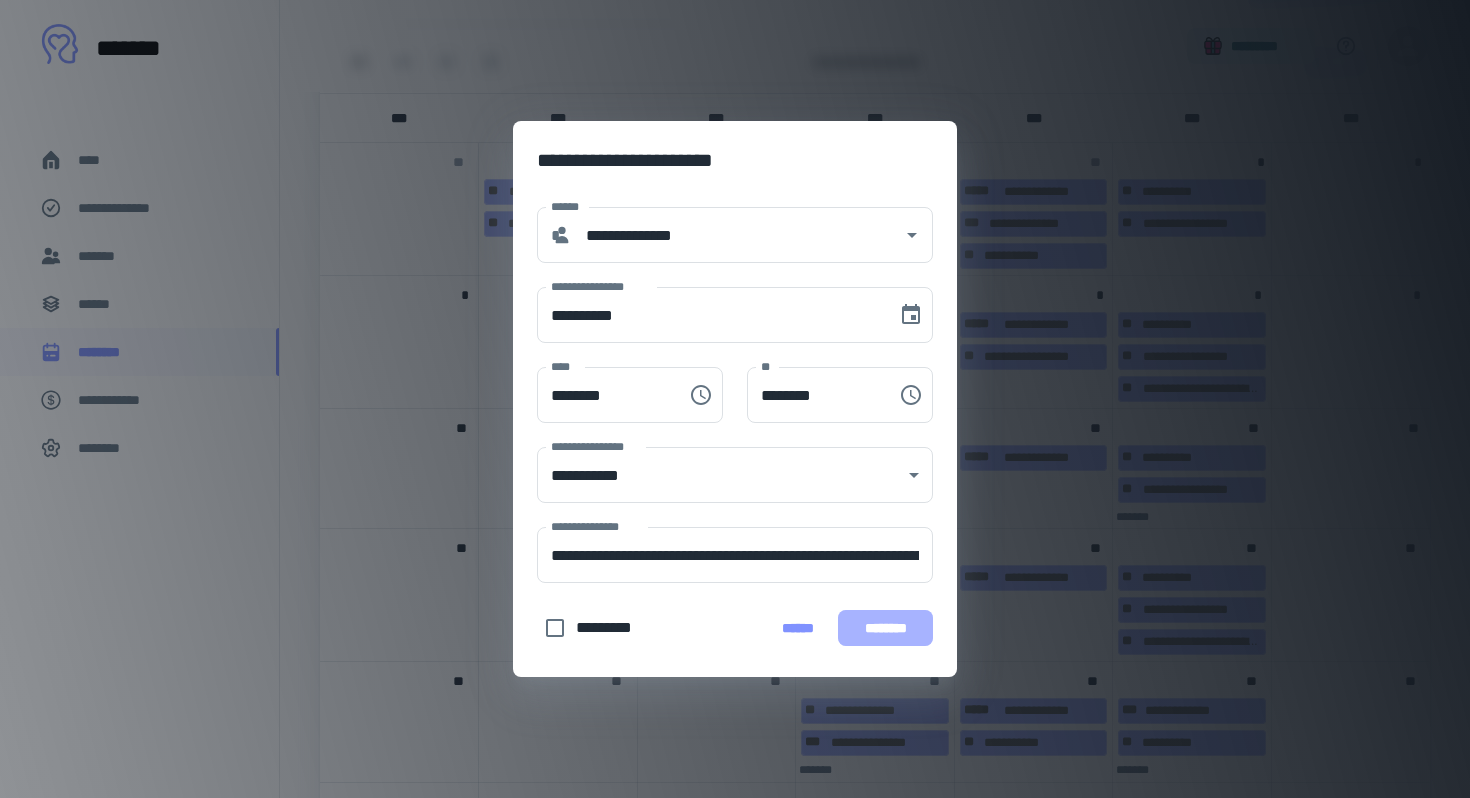 click on "********" at bounding box center (885, 628) 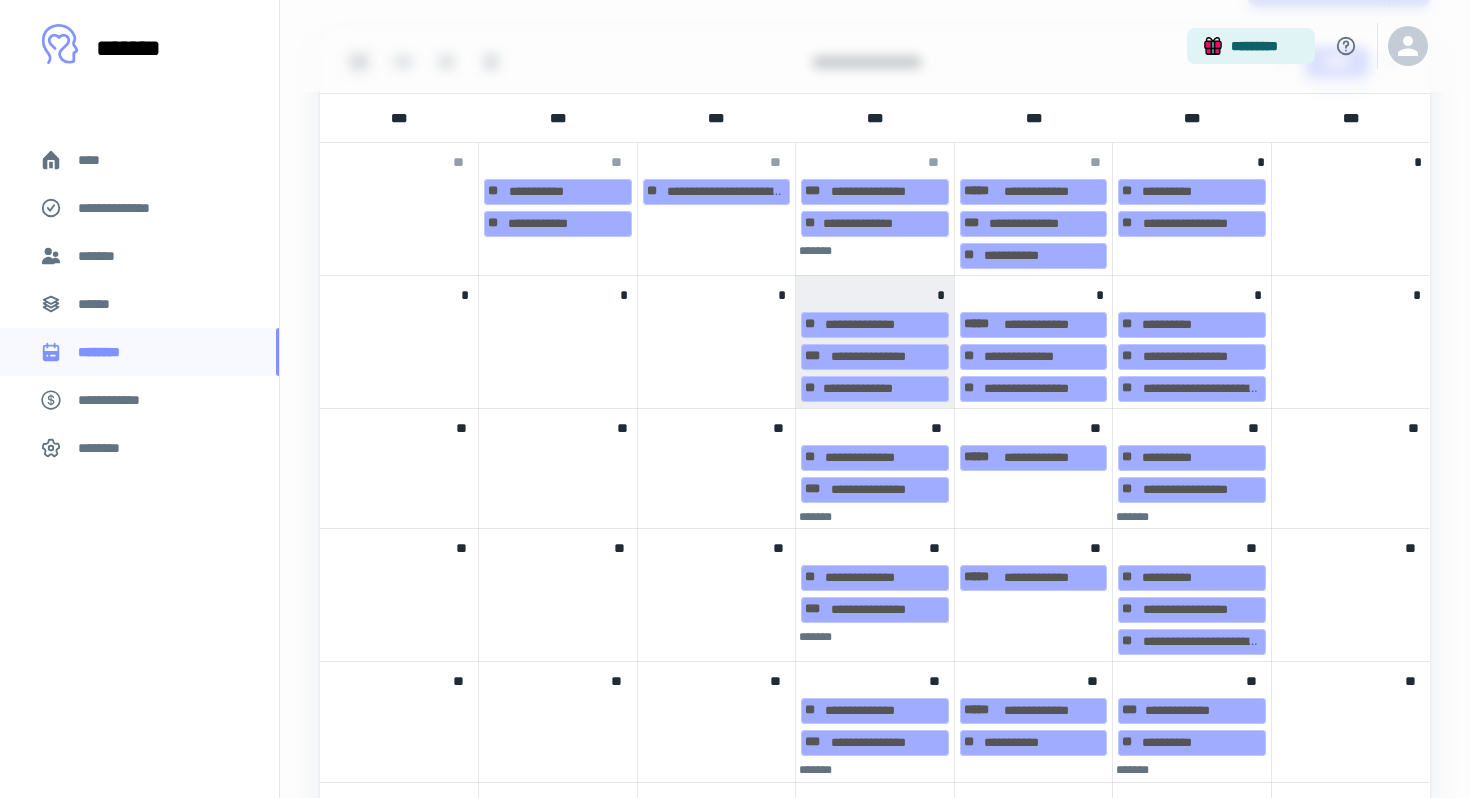 click on "*" at bounding box center (875, 291) 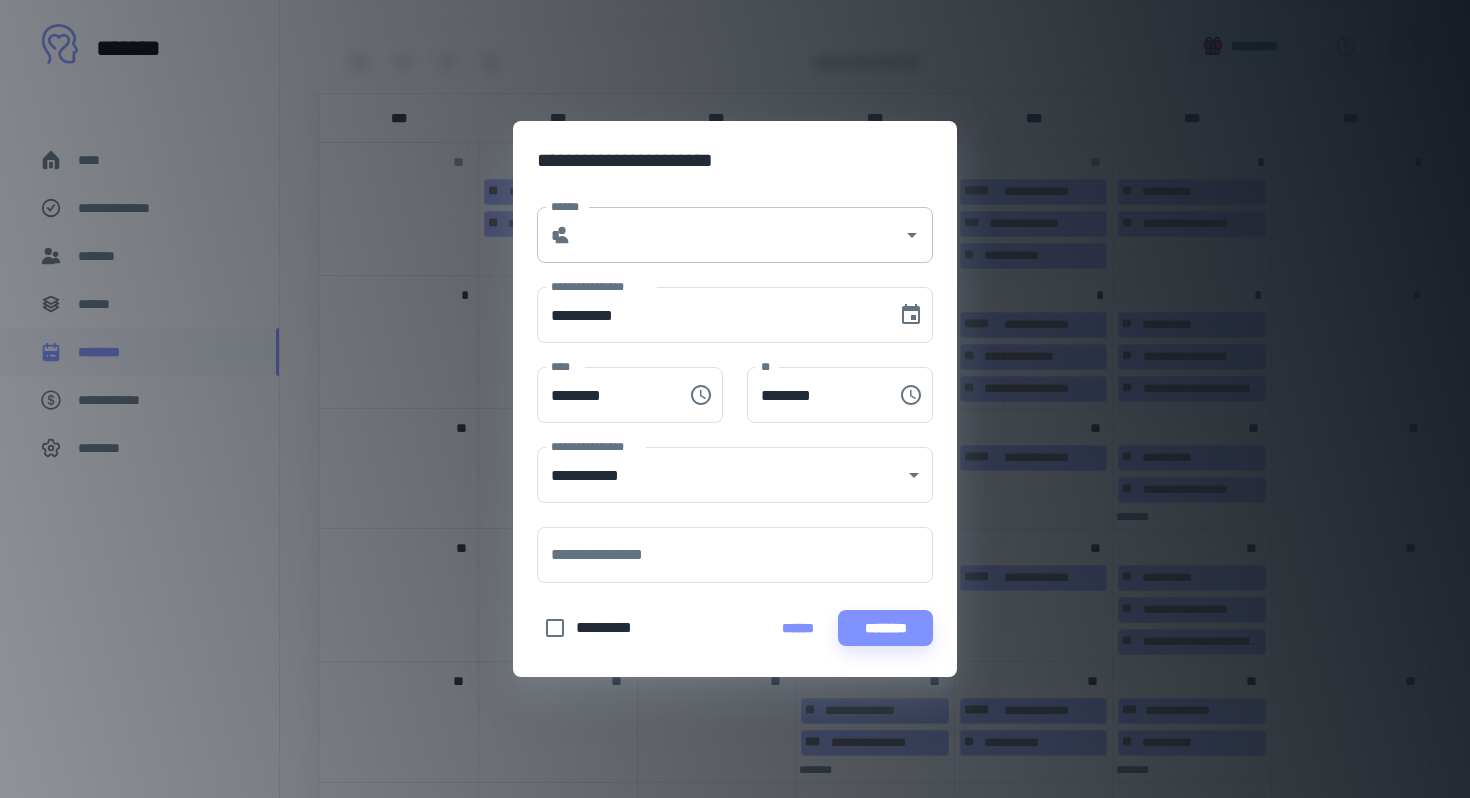 click on "******" at bounding box center (737, 235) 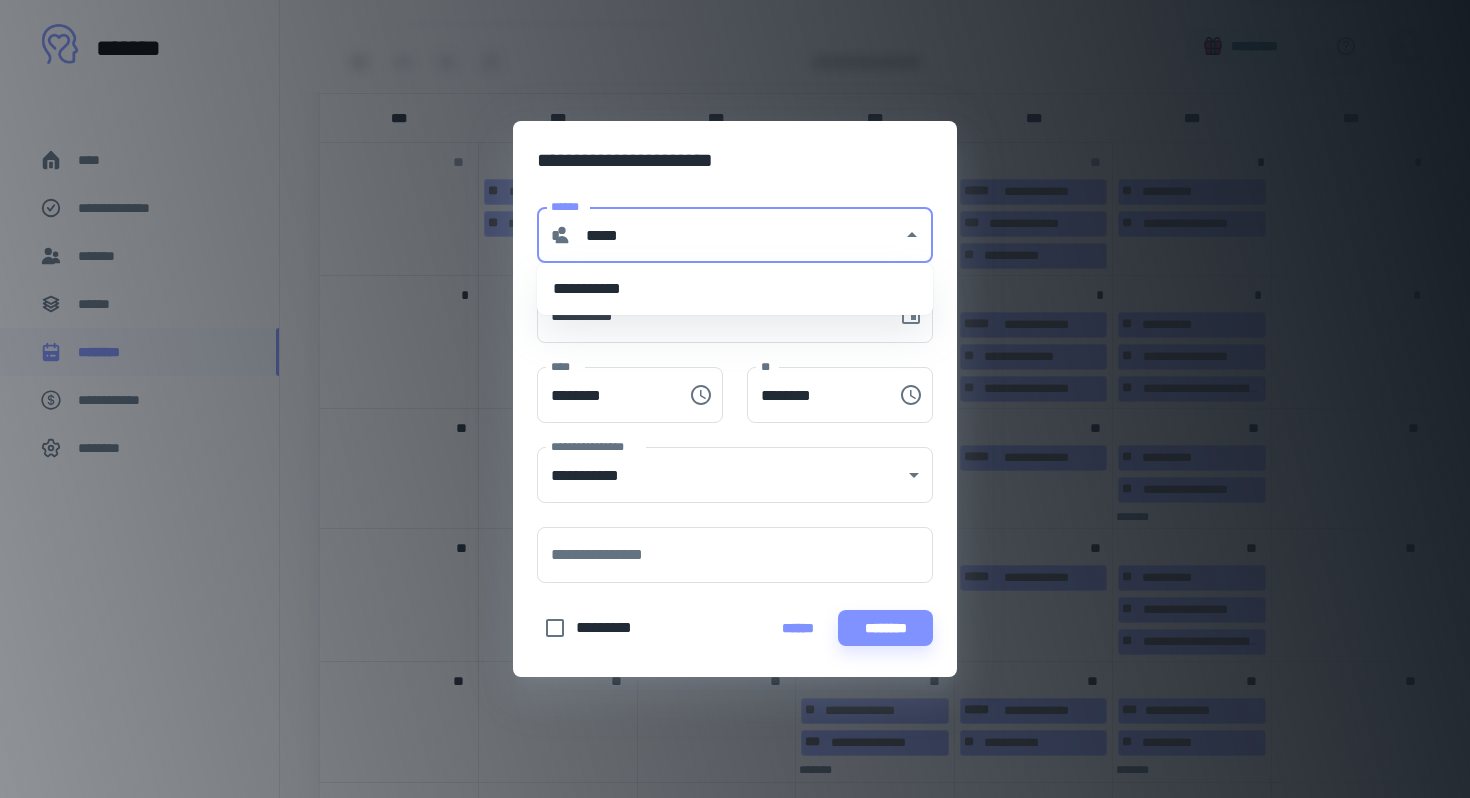 click on "**********" at bounding box center [735, 289] 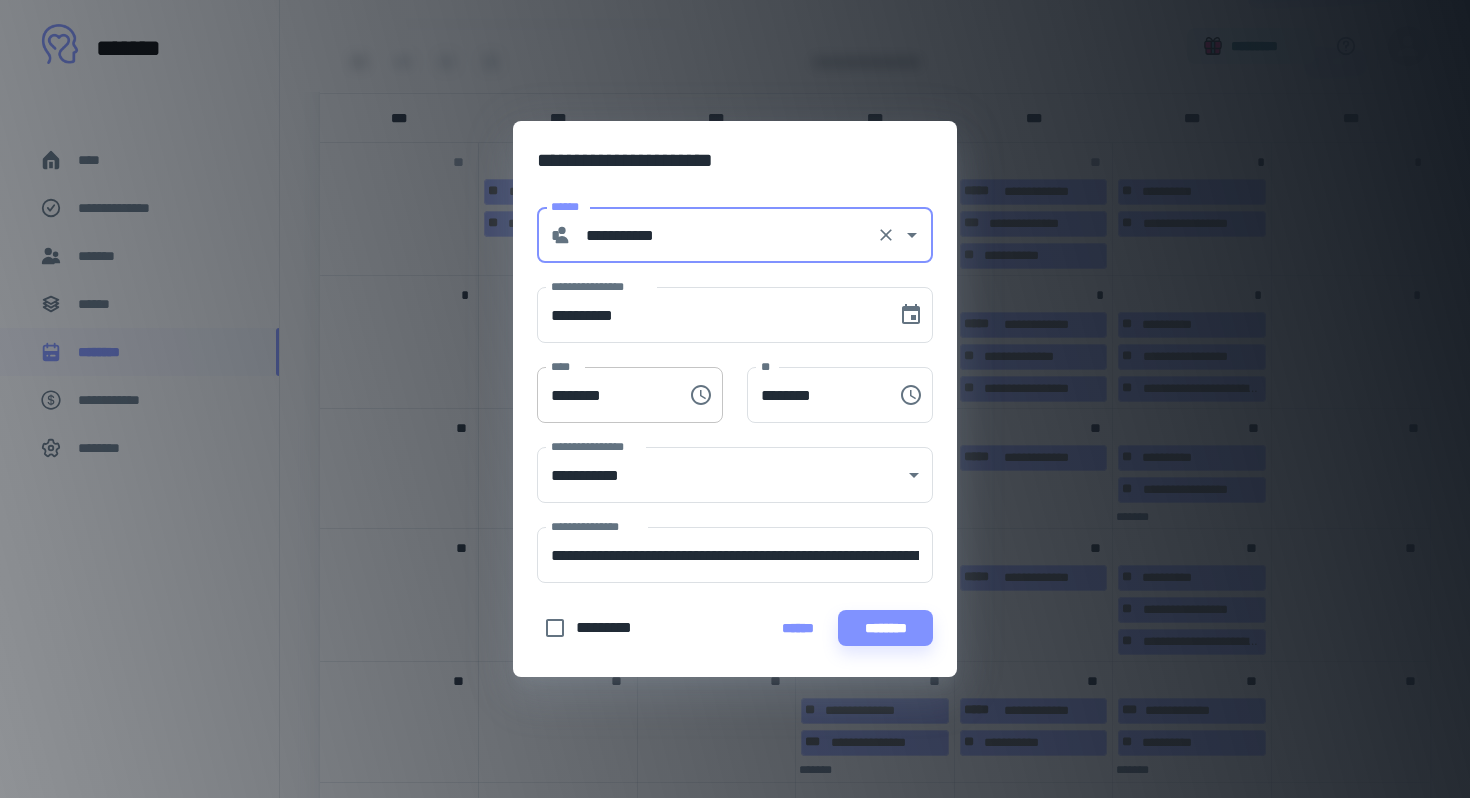type on "**********" 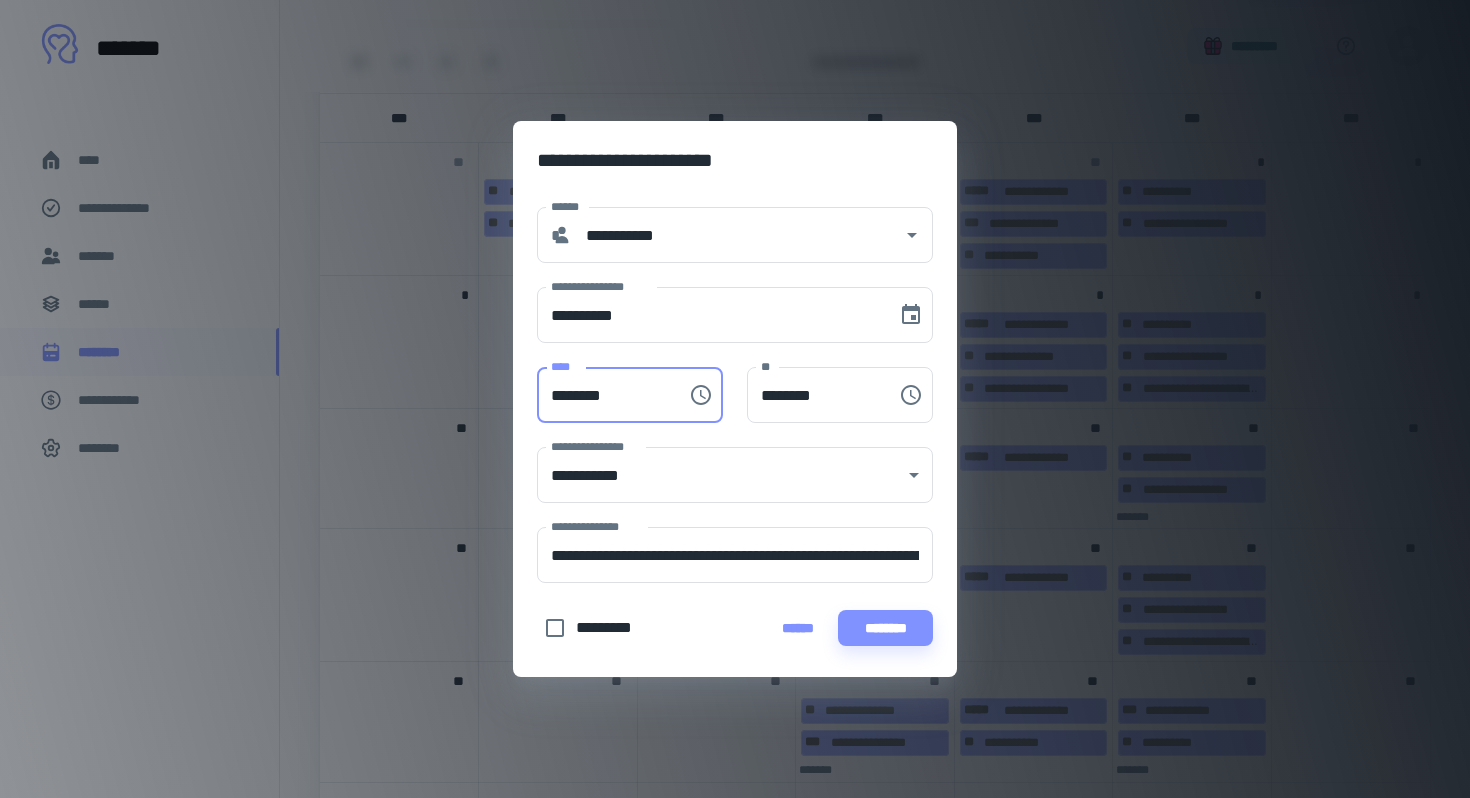 type on "********" 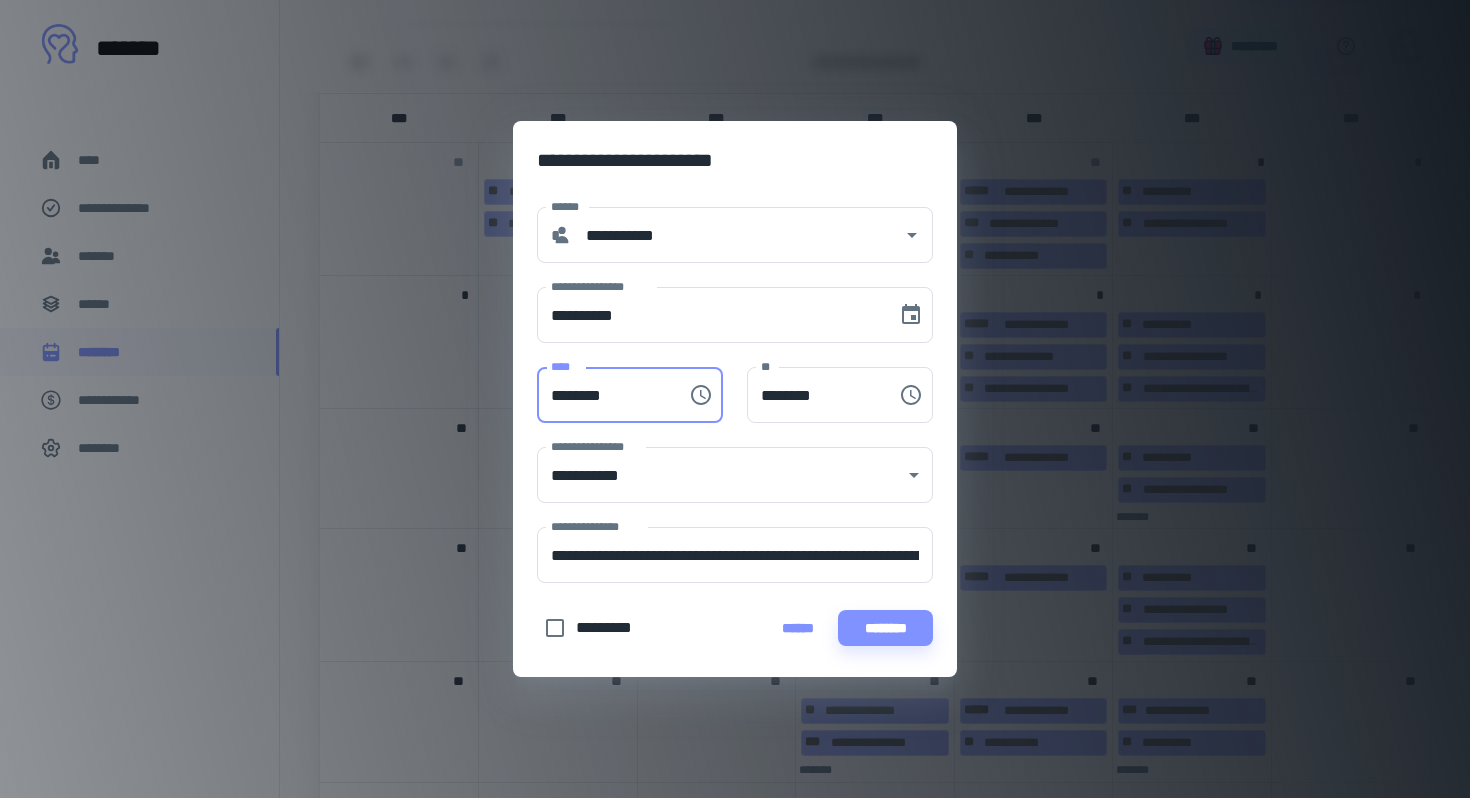 type on "********" 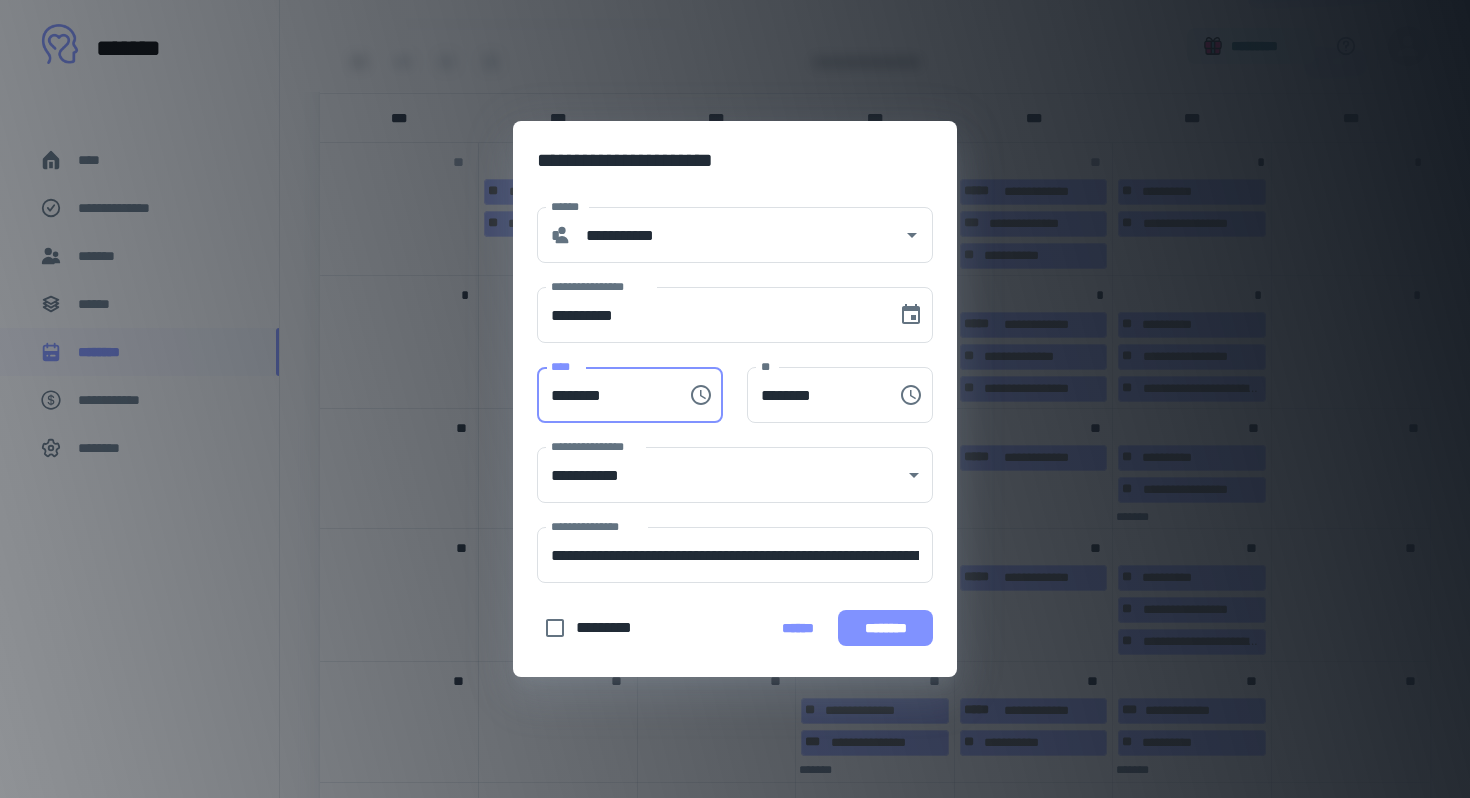 type on "********" 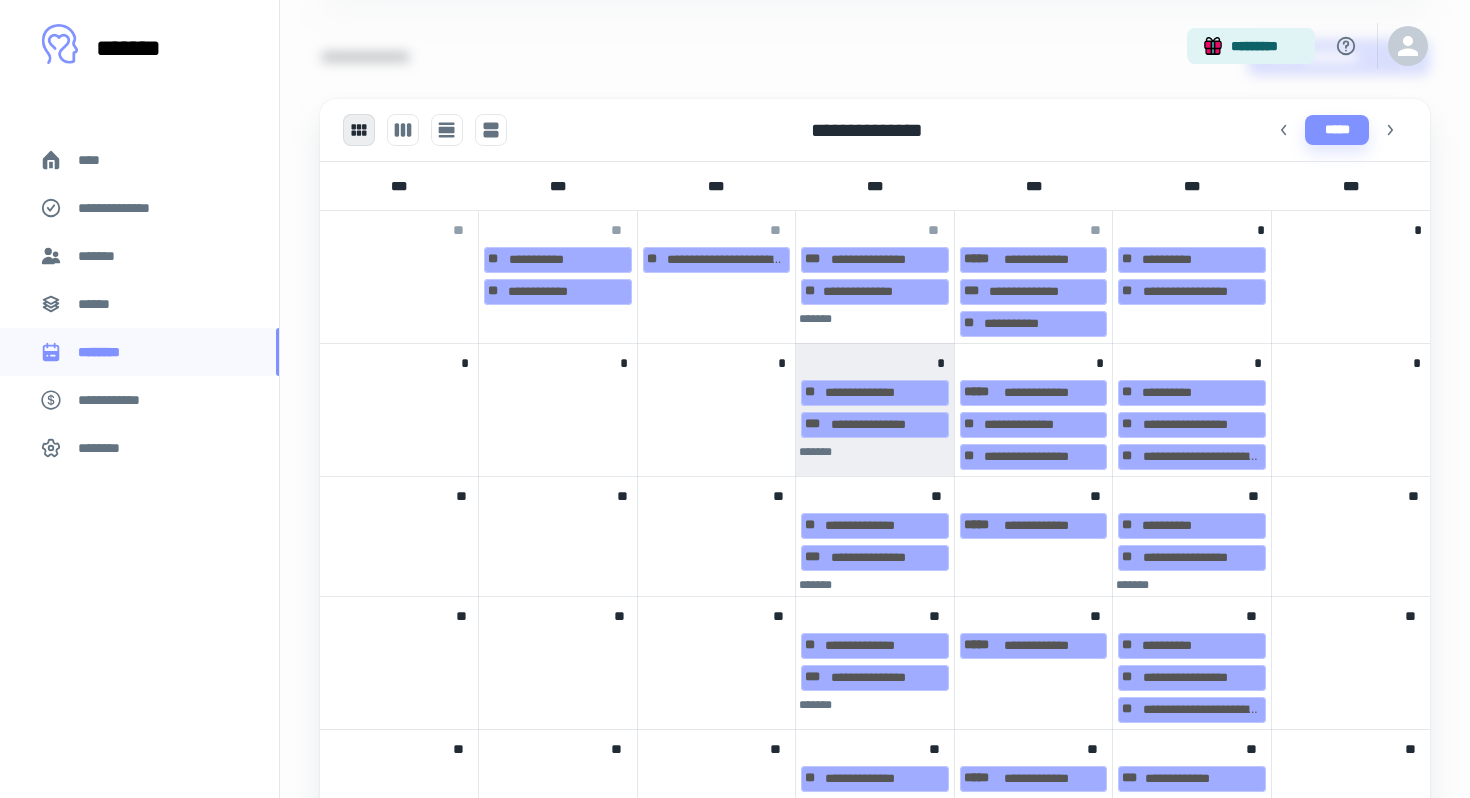 click on "**********" at bounding box center (119, 400) 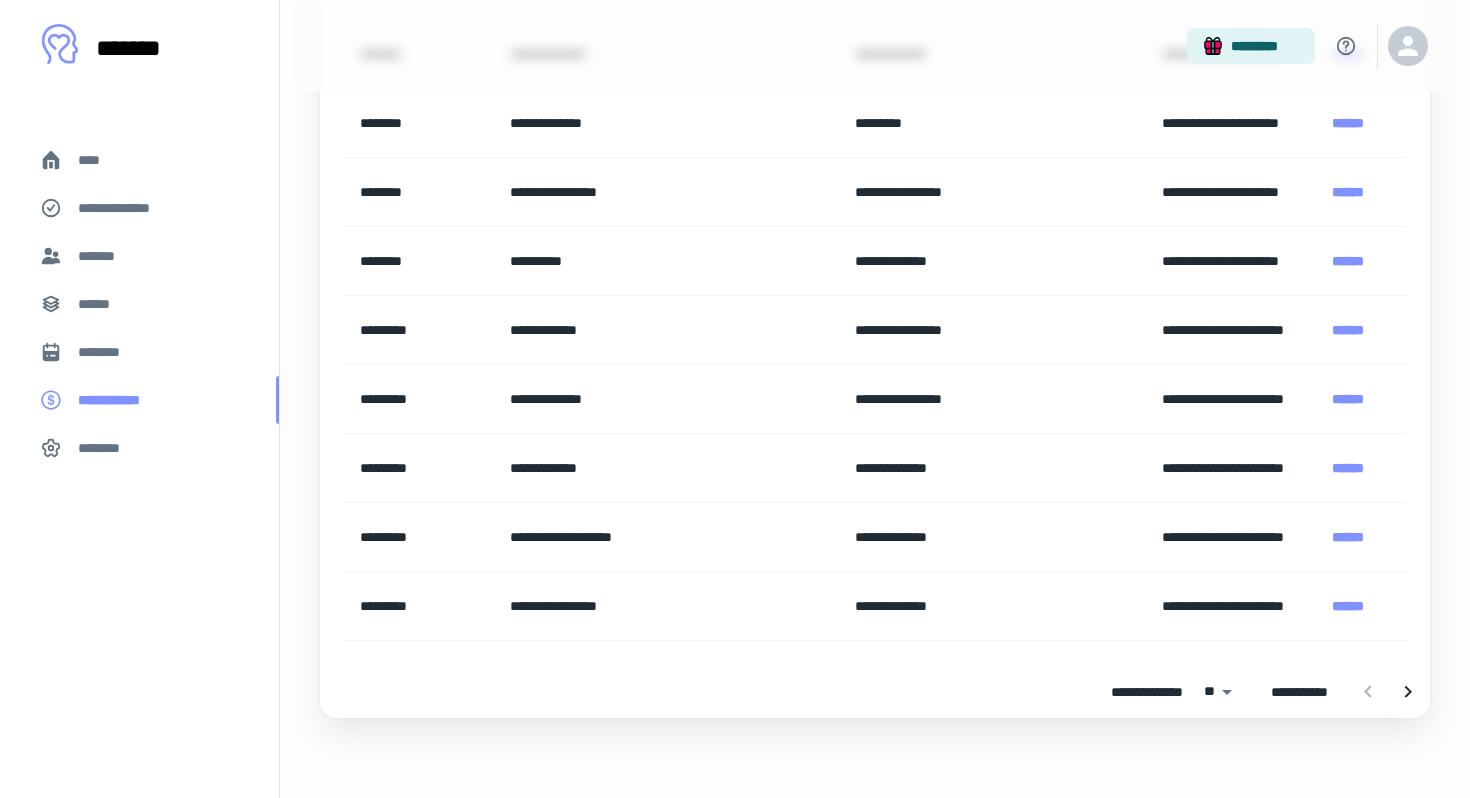 scroll, scrollTop: 0, scrollLeft: 0, axis: both 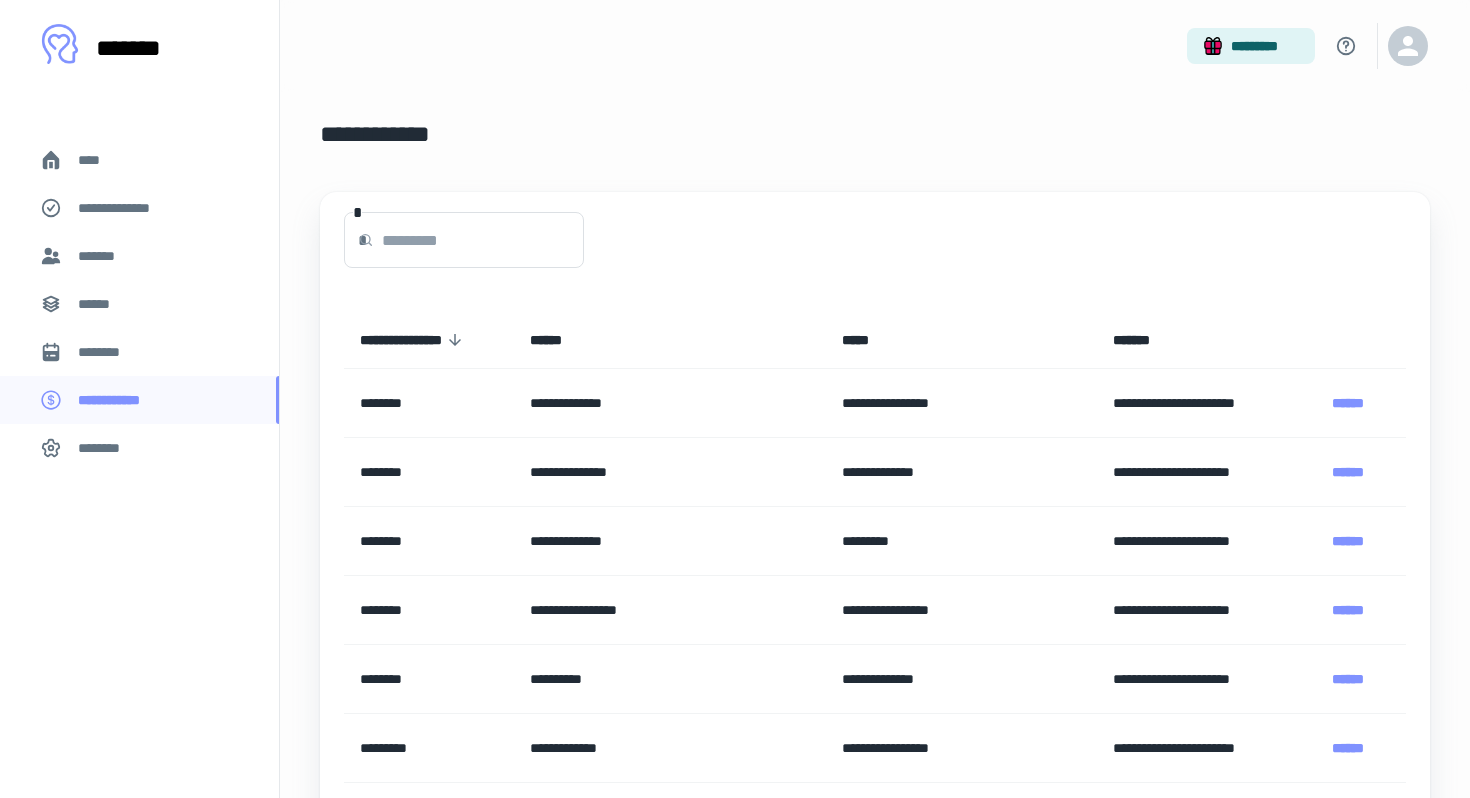 click on "********" at bounding box center [107, 352] 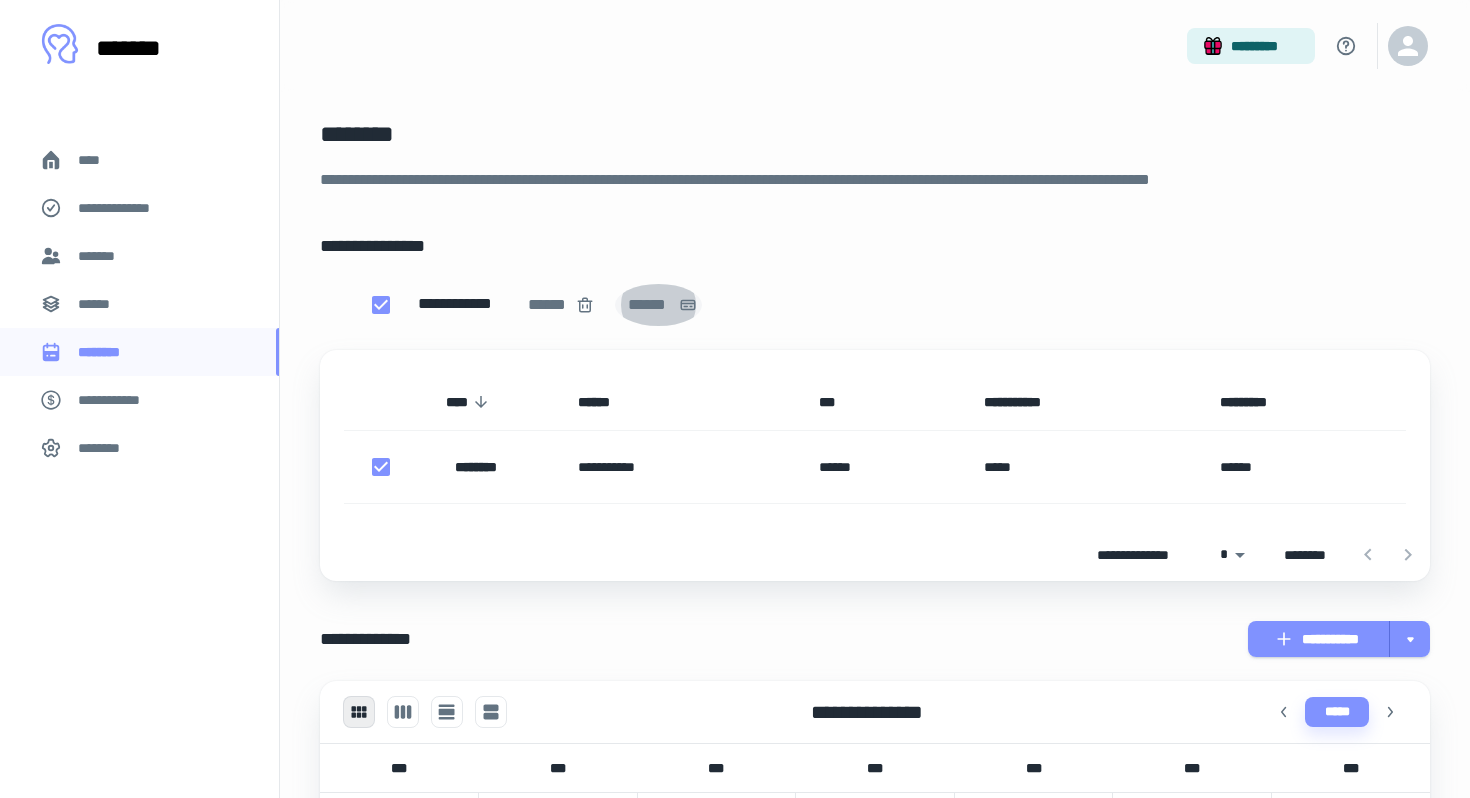 click 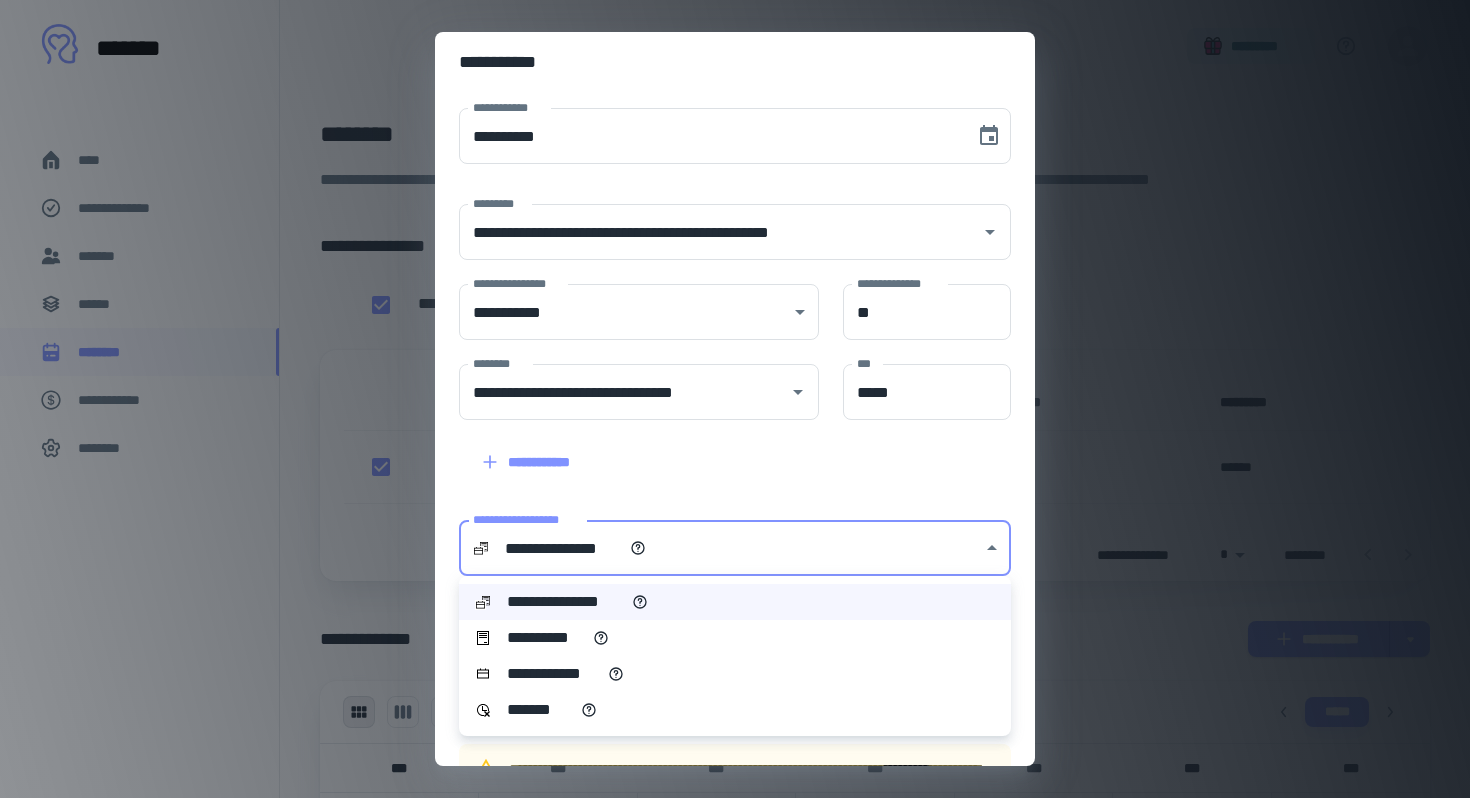 click on "**********" at bounding box center (735, 399) 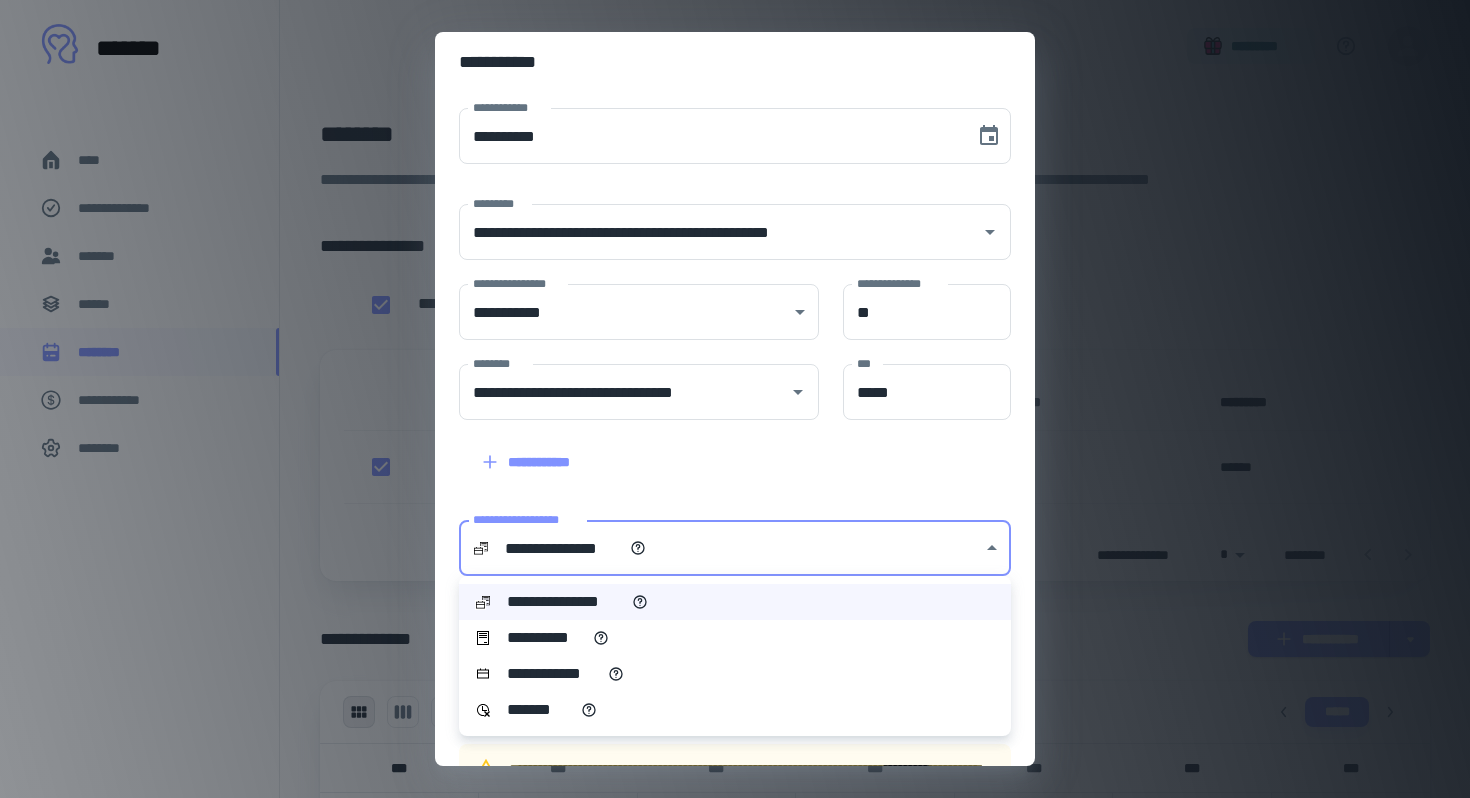 click on "**********" at bounding box center [735, 674] 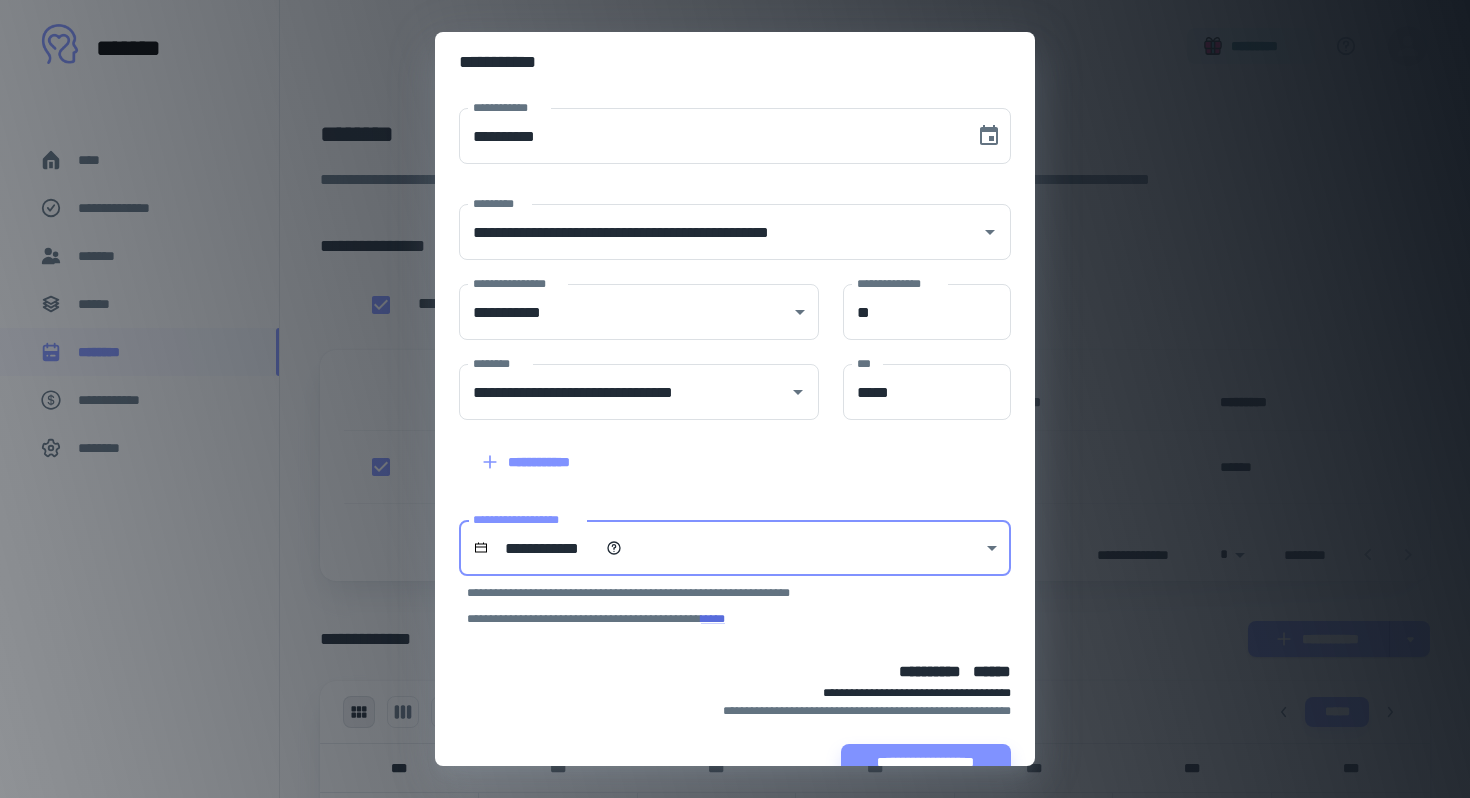 scroll, scrollTop: 34, scrollLeft: 0, axis: vertical 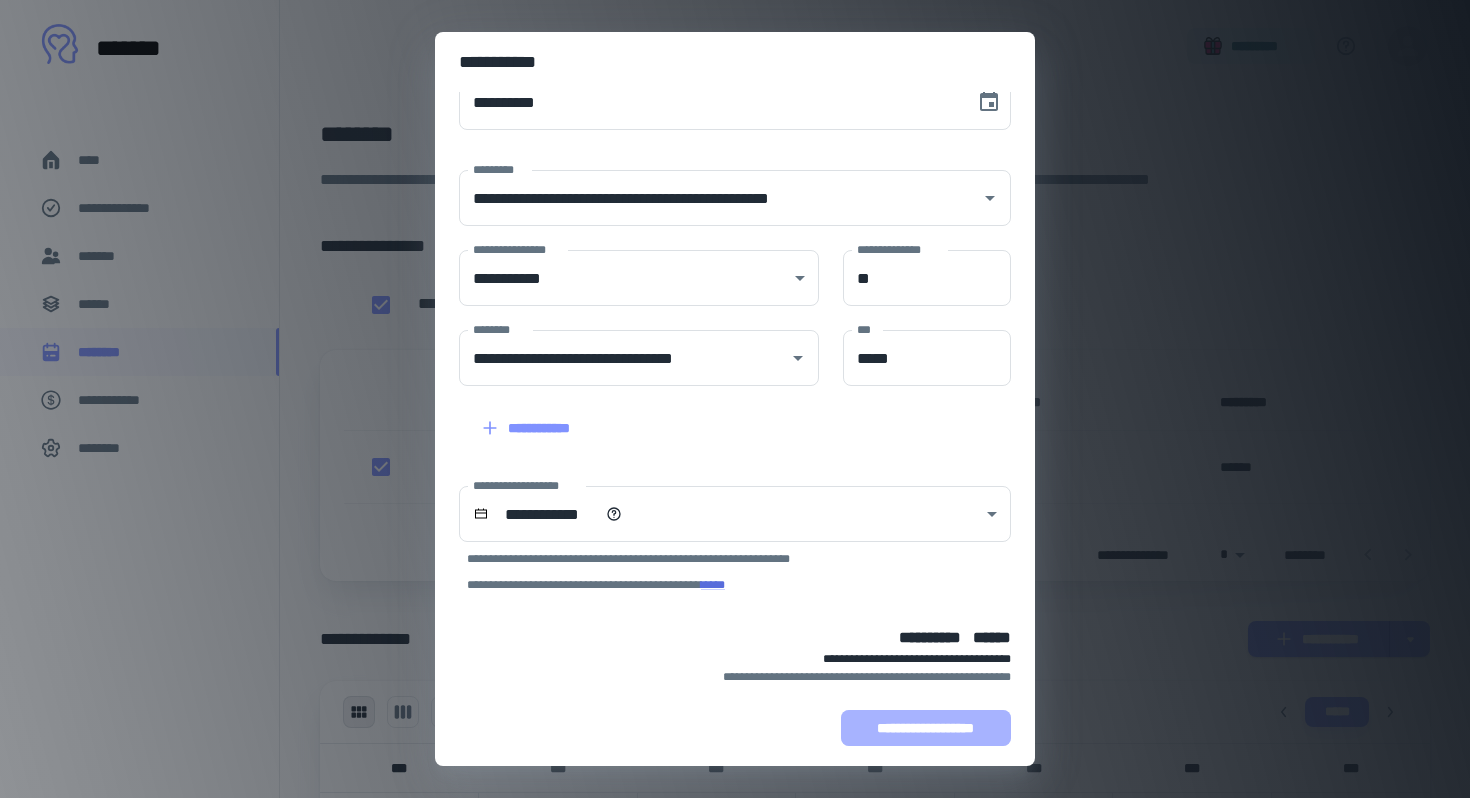 click on "**********" at bounding box center [926, 728] 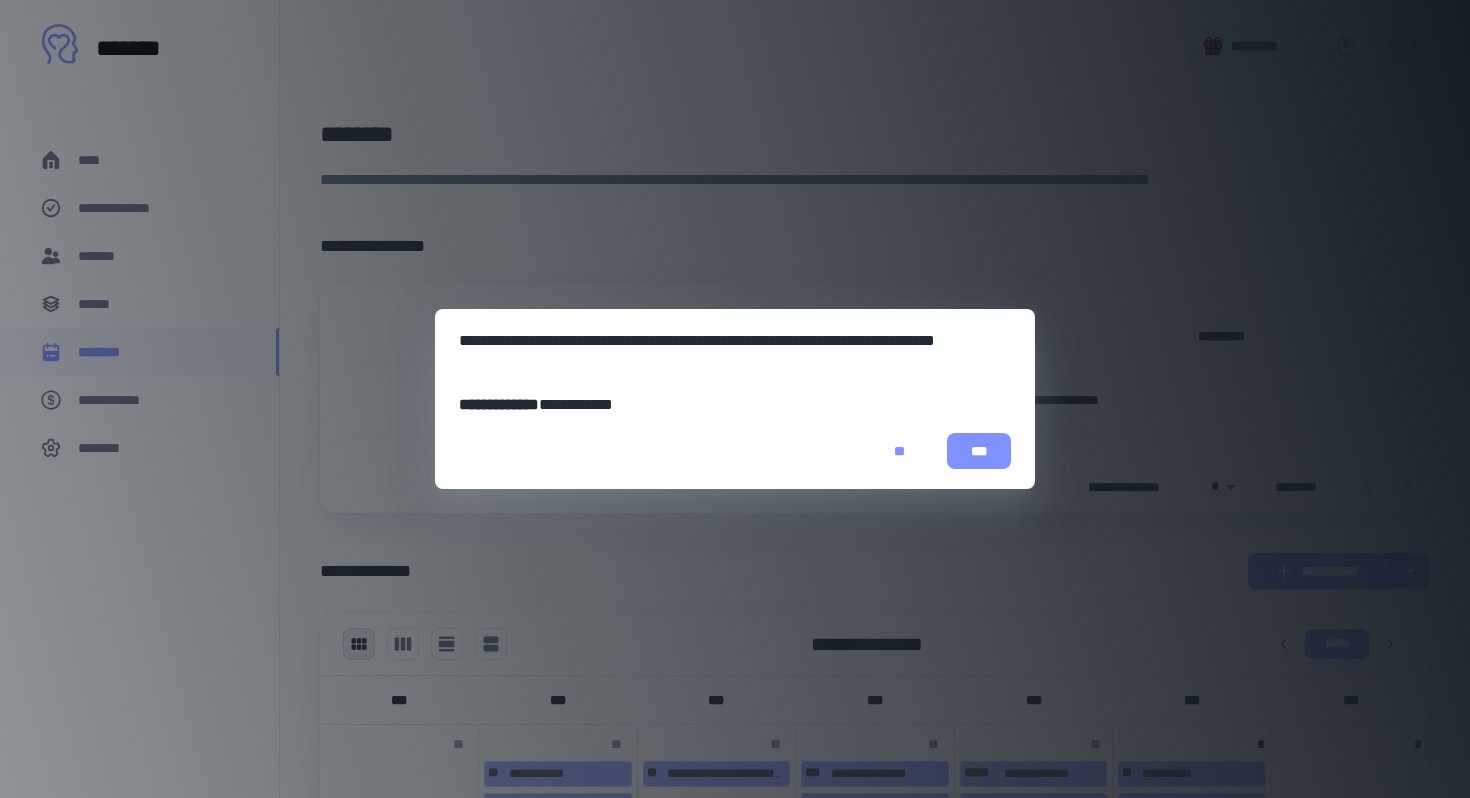 click on "***" at bounding box center (979, 451) 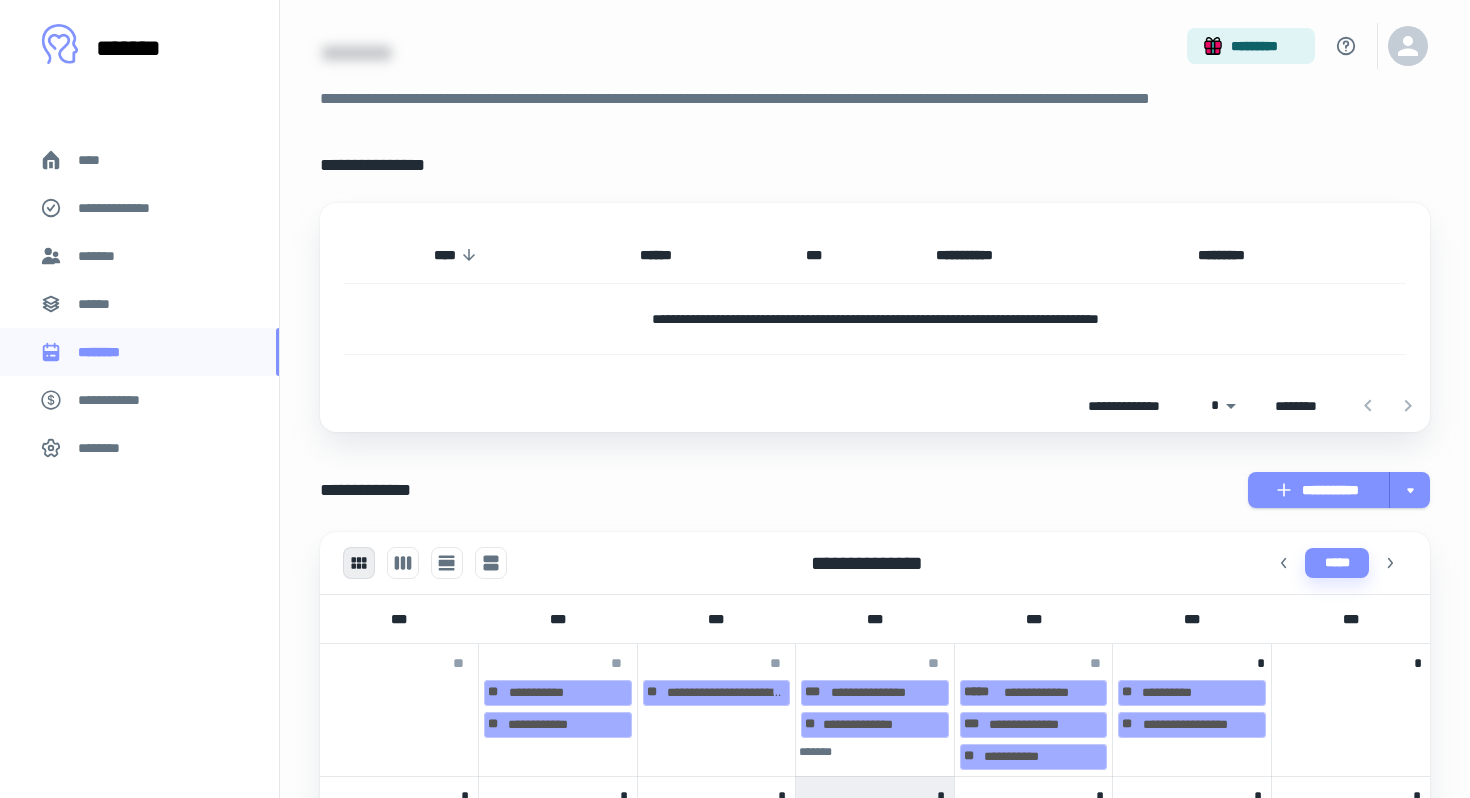 scroll, scrollTop: 0, scrollLeft: 0, axis: both 